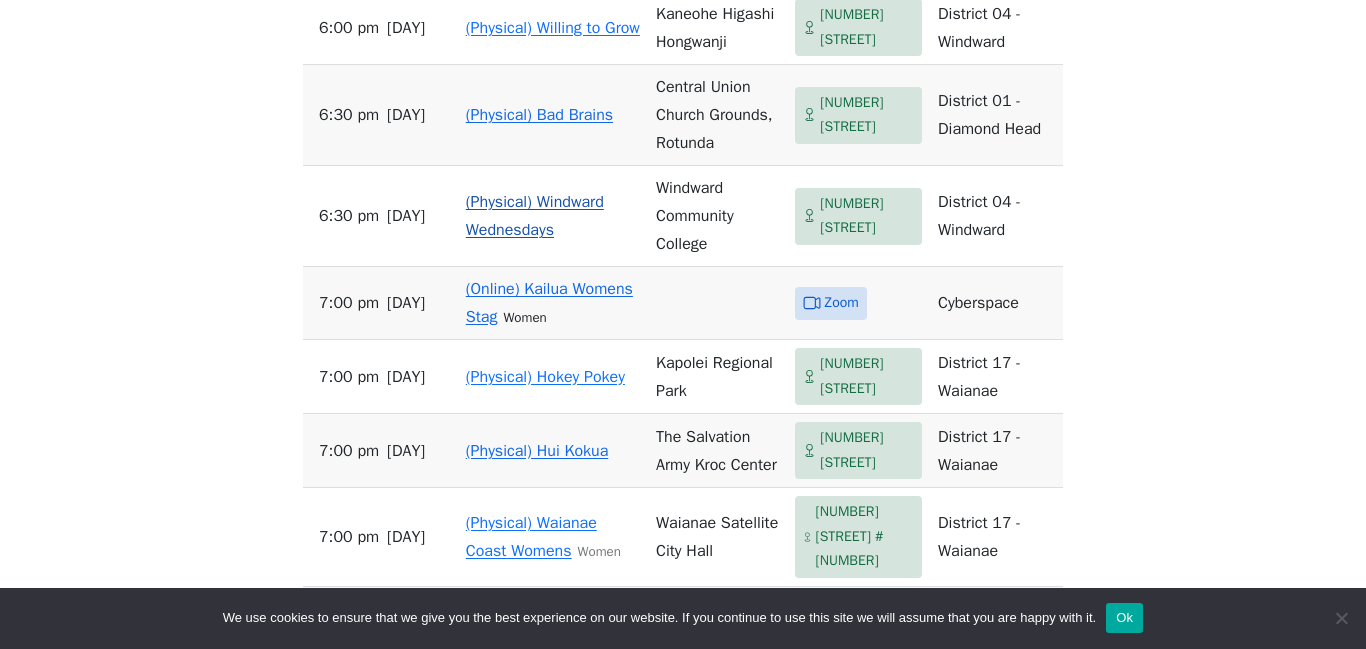 scroll, scrollTop: 1644, scrollLeft: 0, axis: vertical 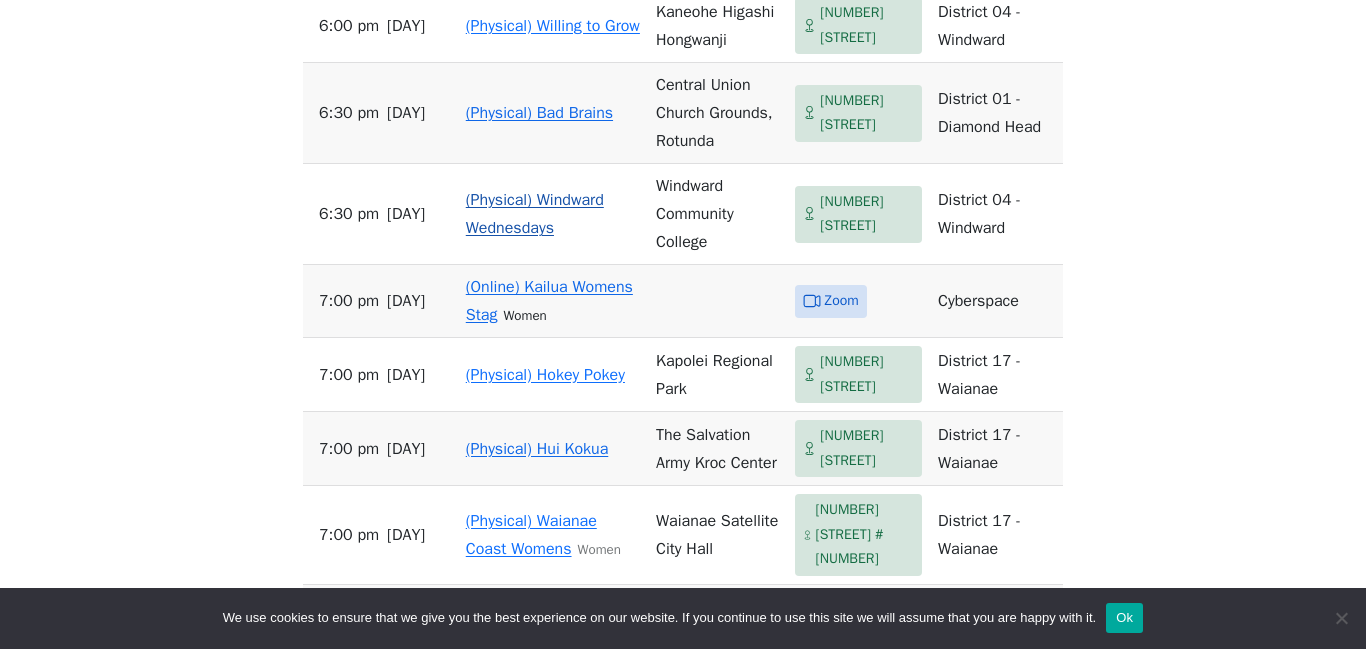 click on "(Physical) Windward Wednesdays" at bounding box center [553, 214] 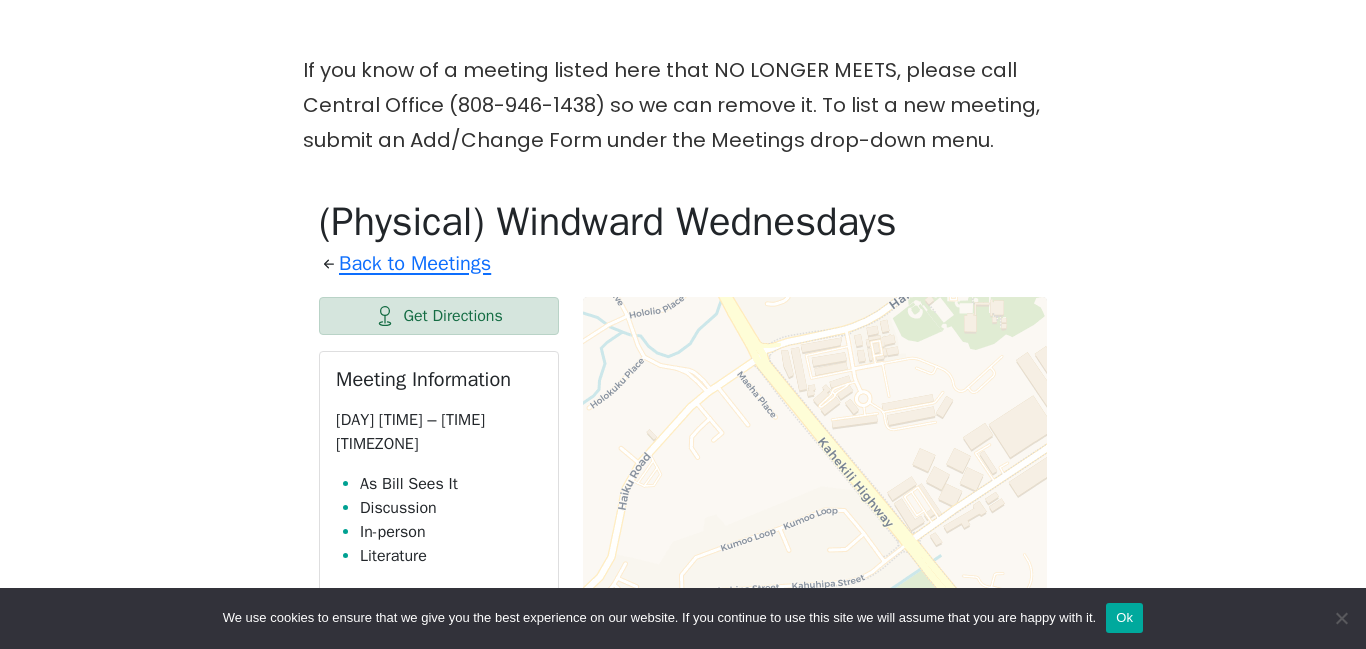 scroll, scrollTop: 255, scrollLeft: 0, axis: vertical 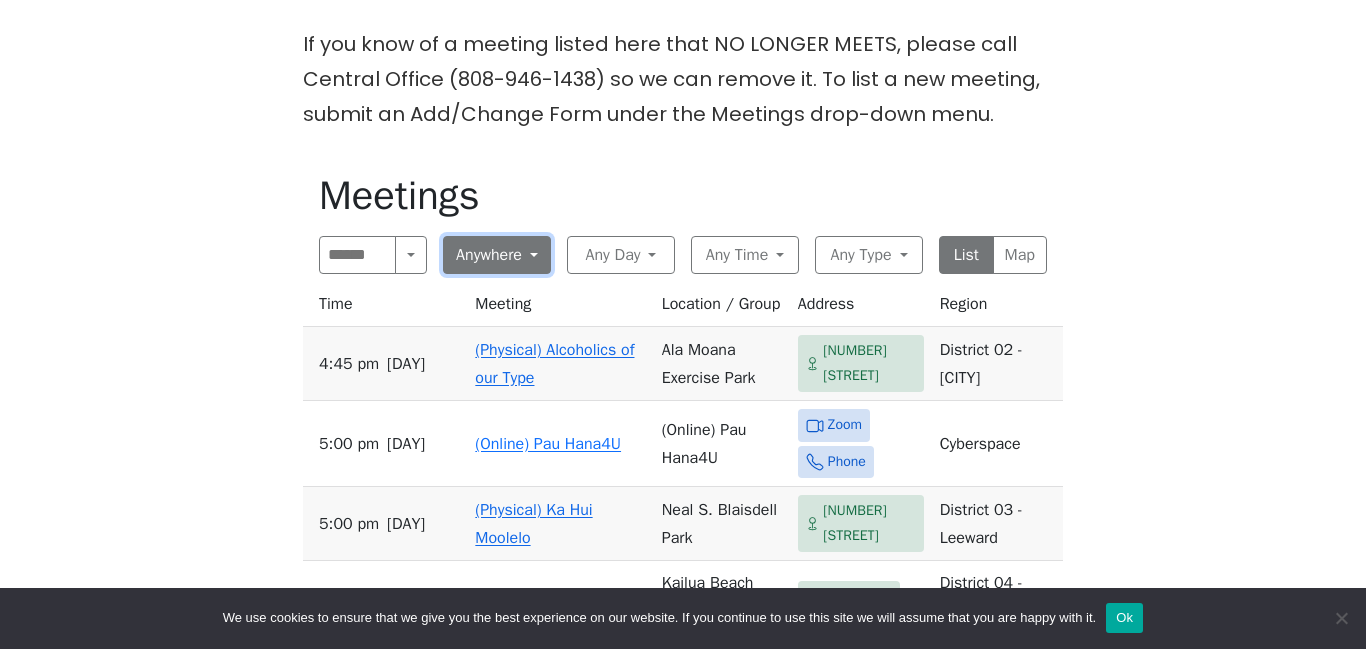 click on "Anywhere" at bounding box center [497, 255] 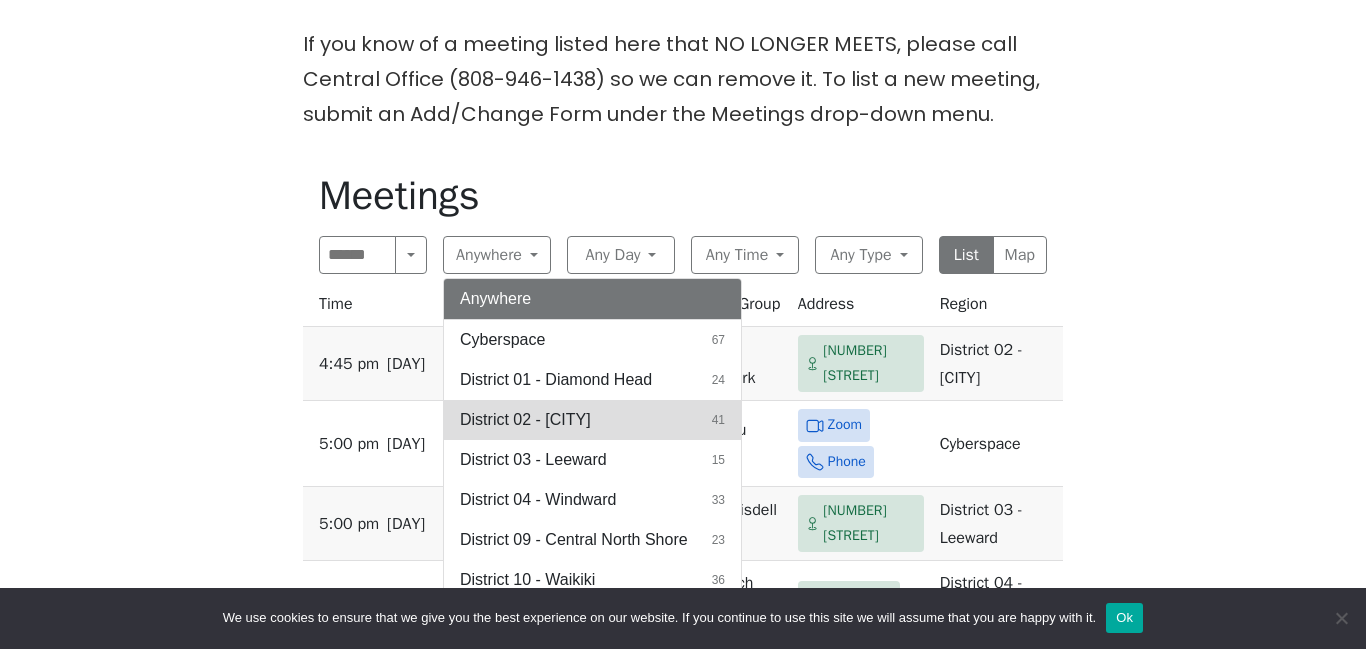 click on "District 02 - [CITY]" at bounding box center [525, 420] 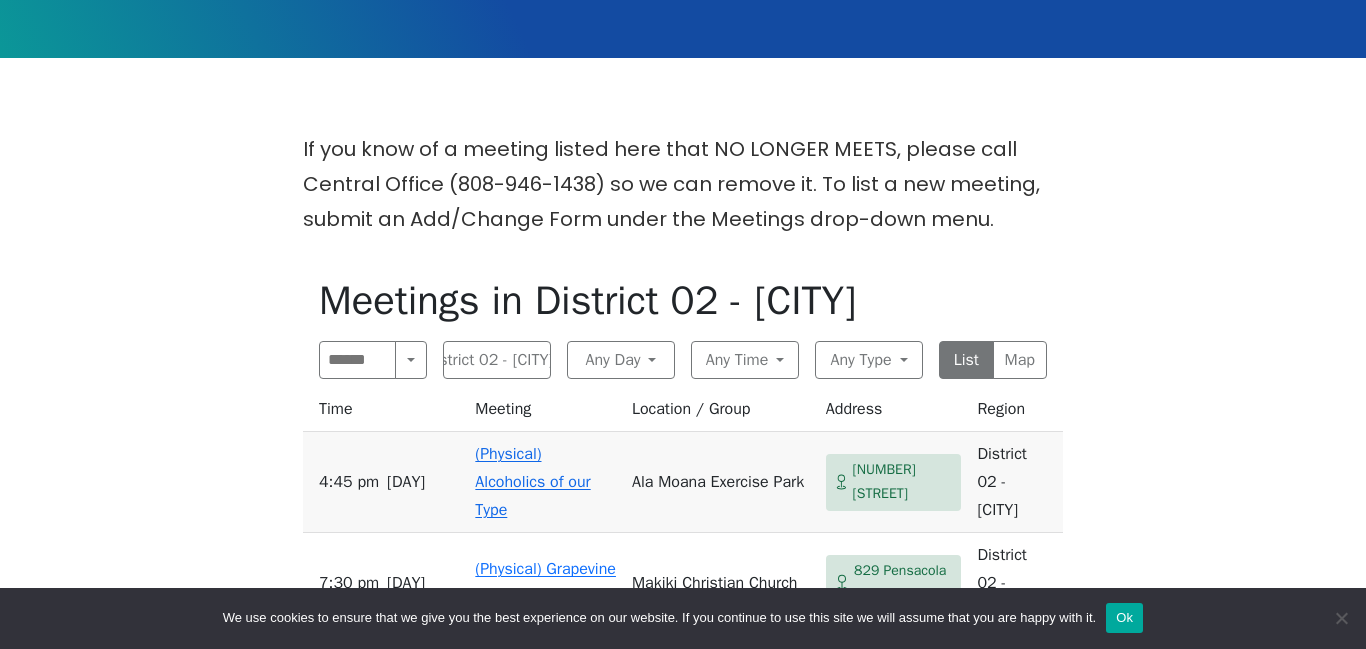 scroll, scrollTop: 149, scrollLeft: 0, axis: vertical 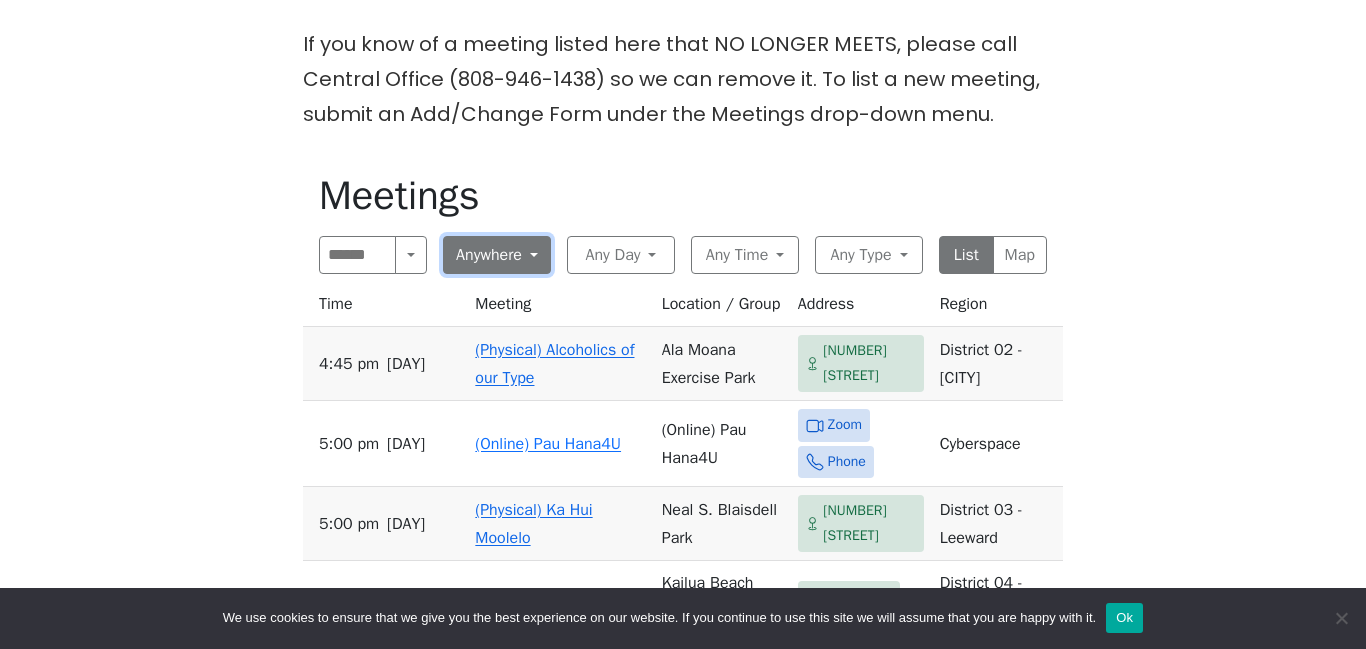 click on "Anywhere" at bounding box center [497, 255] 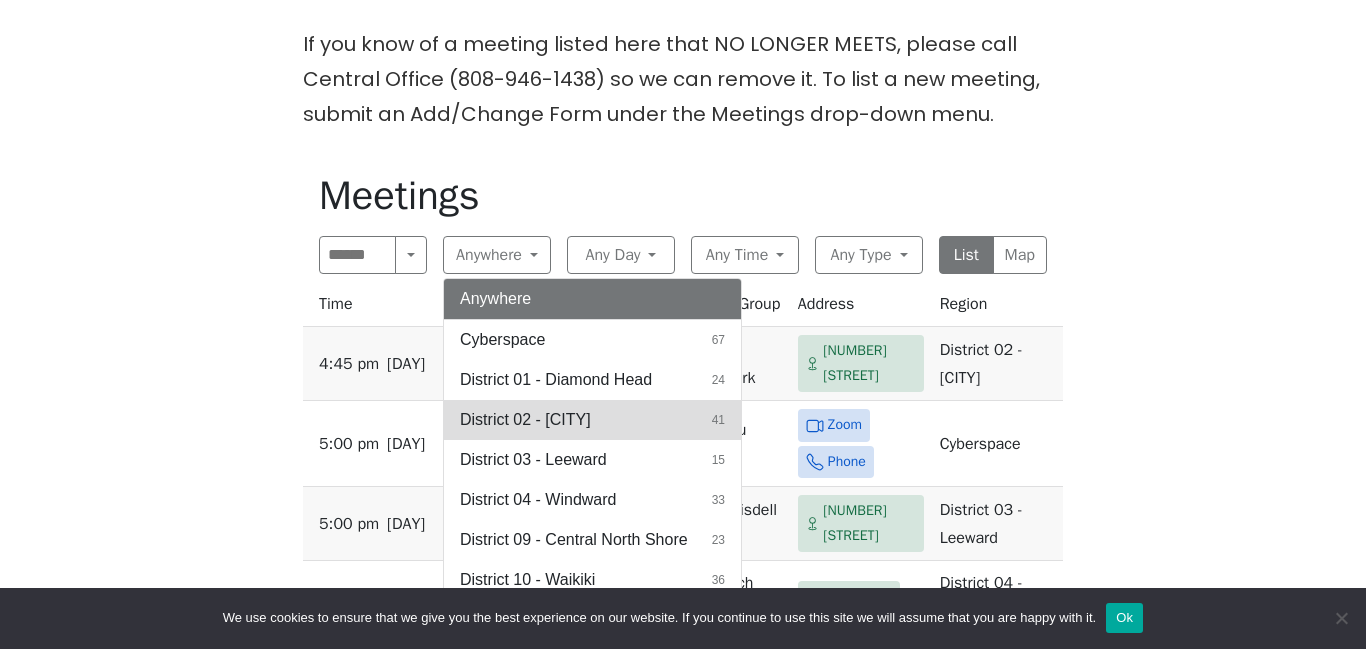 click on "District 02 - [CITY]" at bounding box center [525, 420] 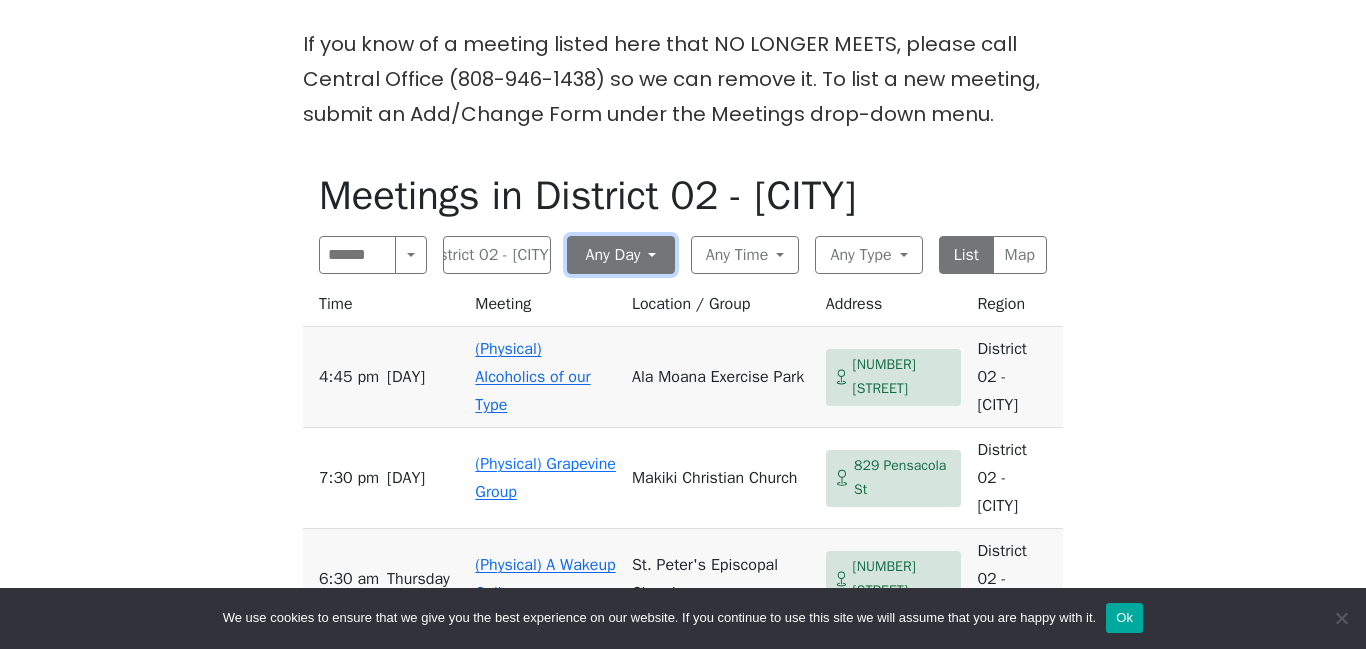 click on "Any Day" at bounding box center [621, 255] 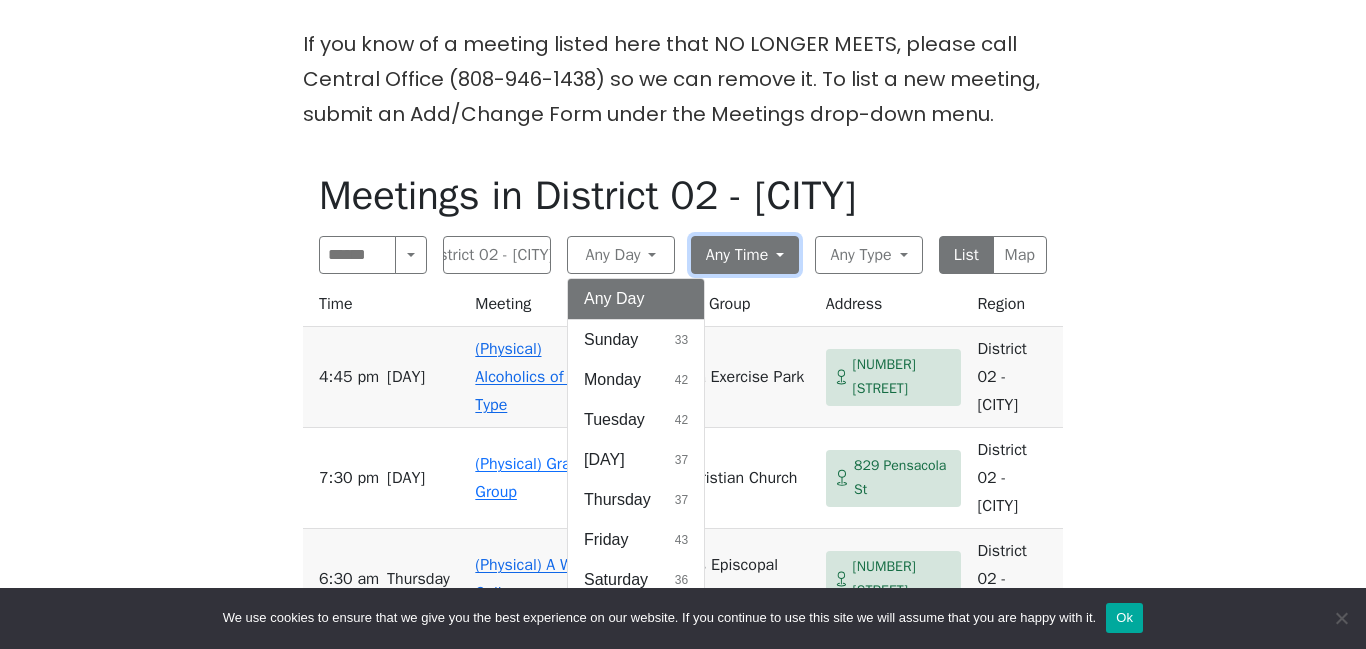 click on "Any Time" at bounding box center [745, 255] 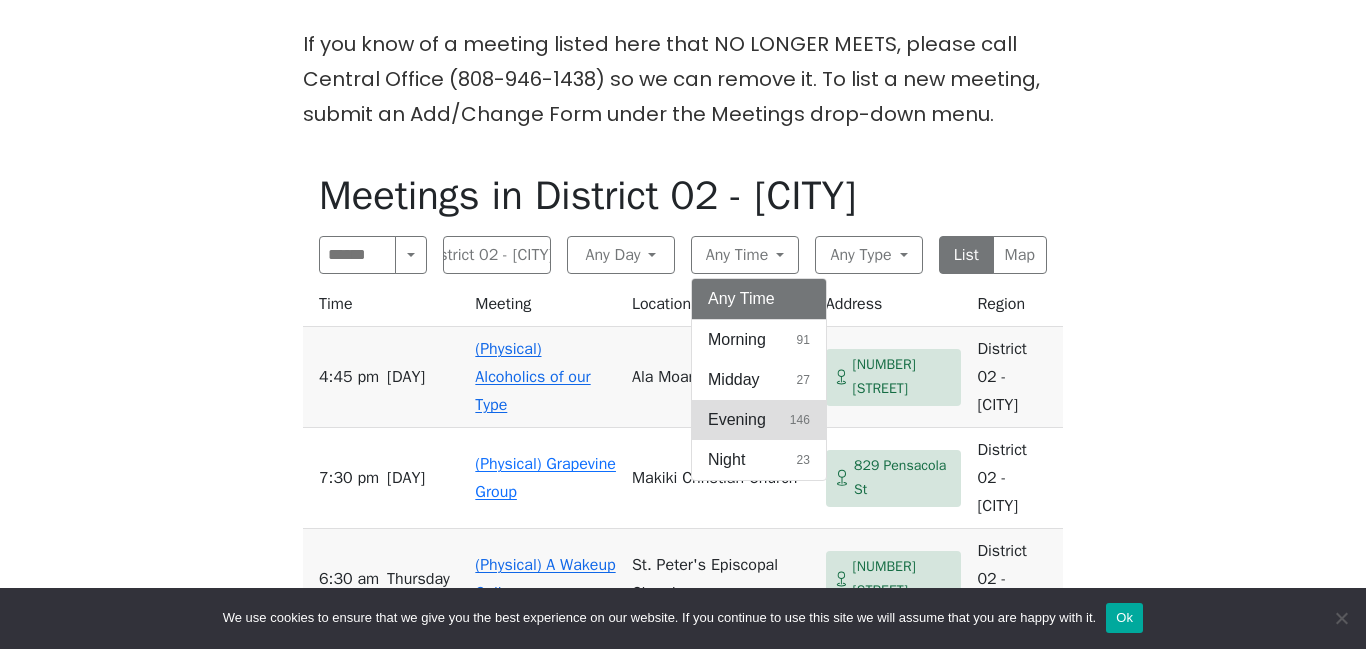 click on "Evening 146" at bounding box center (759, 420) 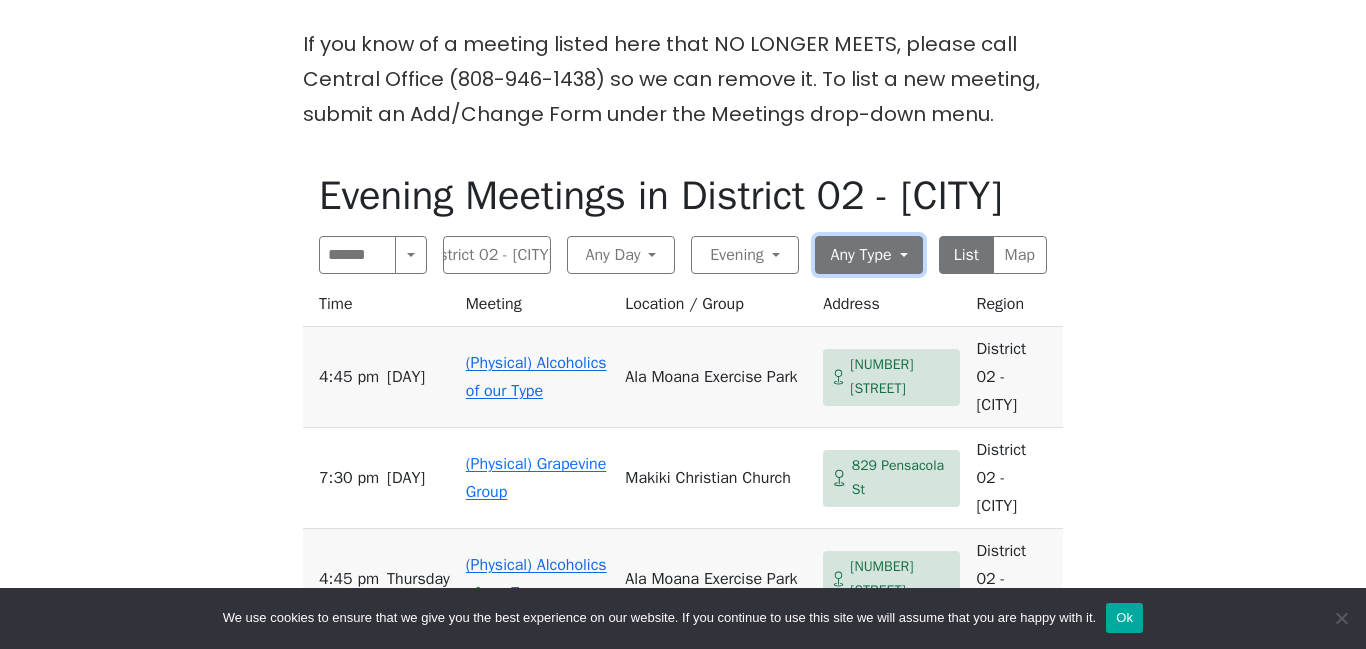 click on "Any Type" at bounding box center [869, 255] 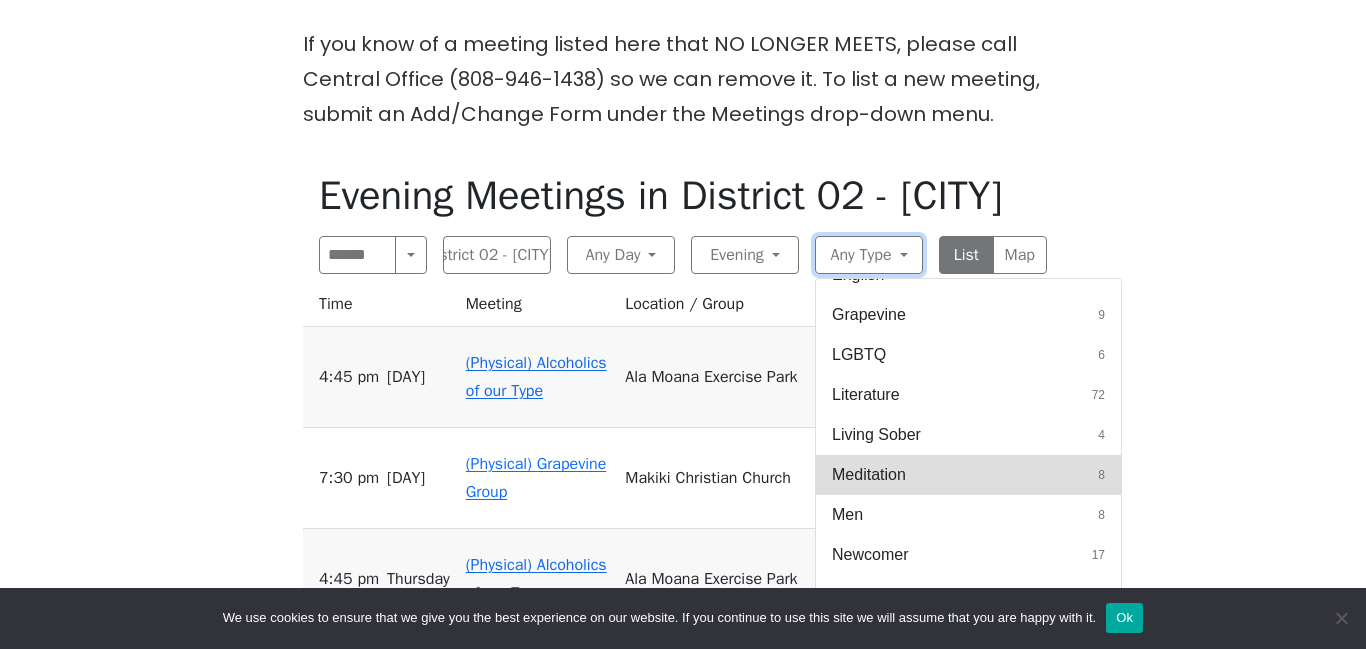 scroll, scrollTop: 509, scrollLeft: 0, axis: vertical 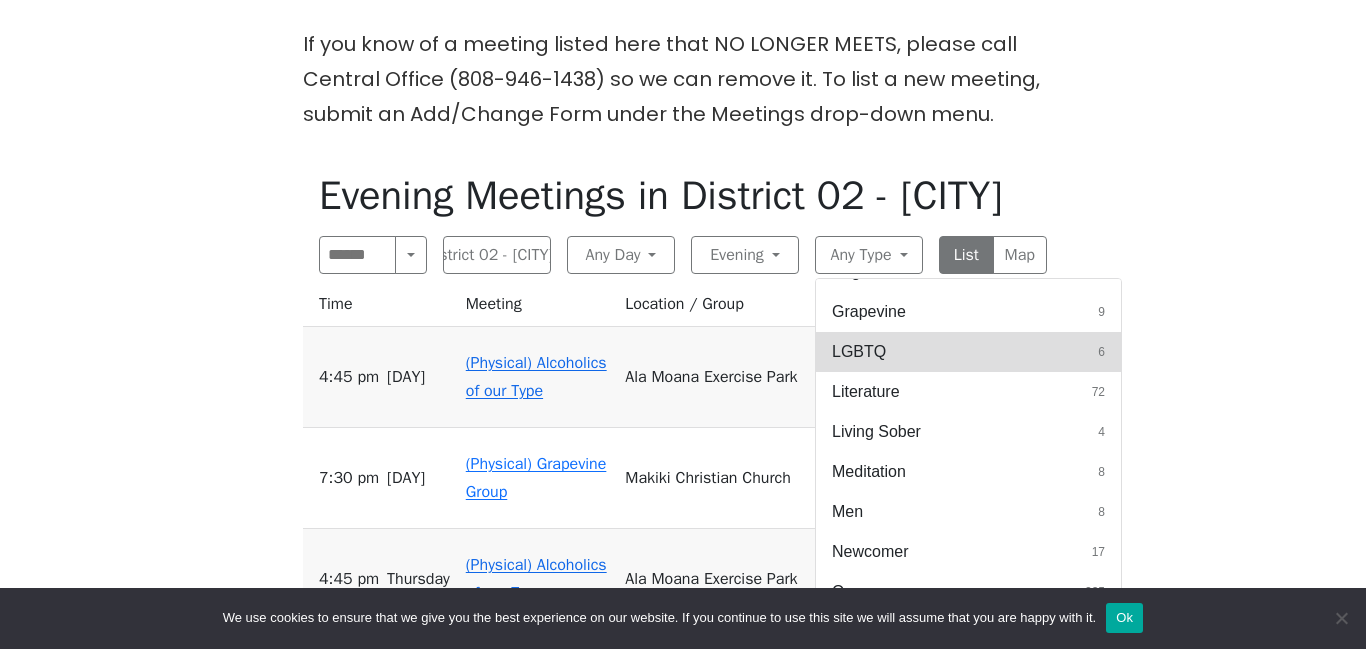 click on "LGBTQ" at bounding box center (859, 352) 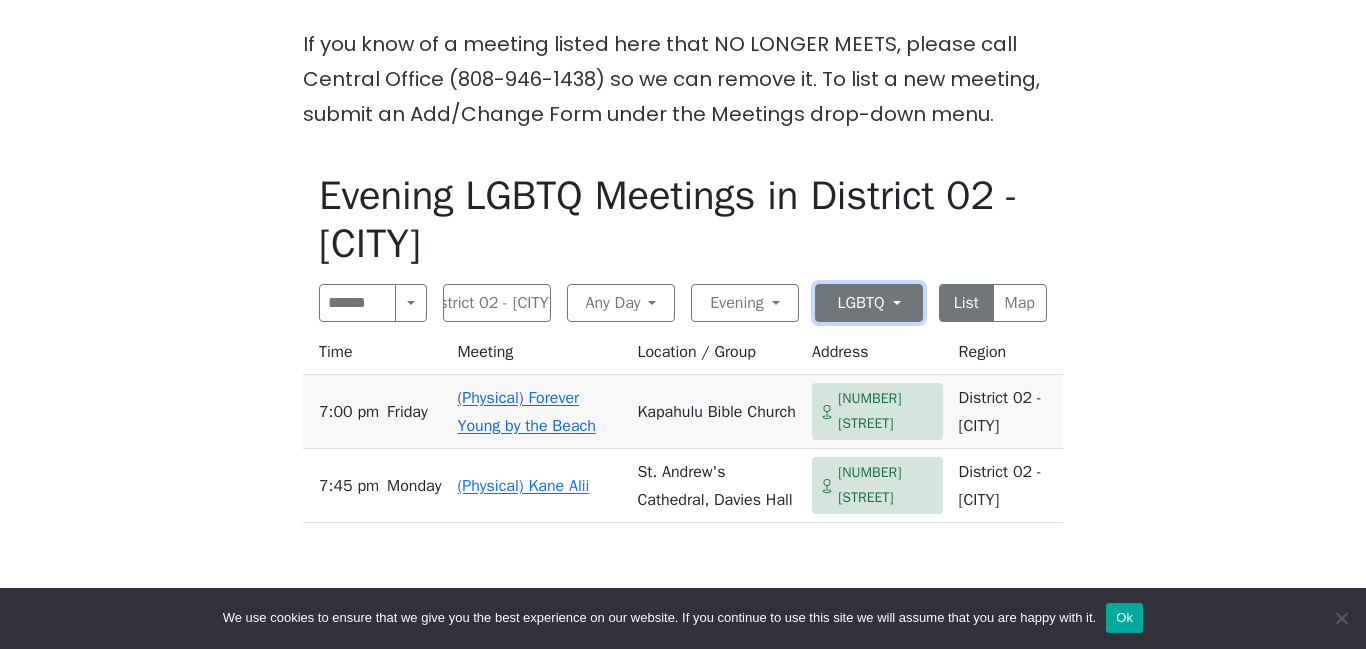 click on "LGBTQ" at bounding box center [869, 303] 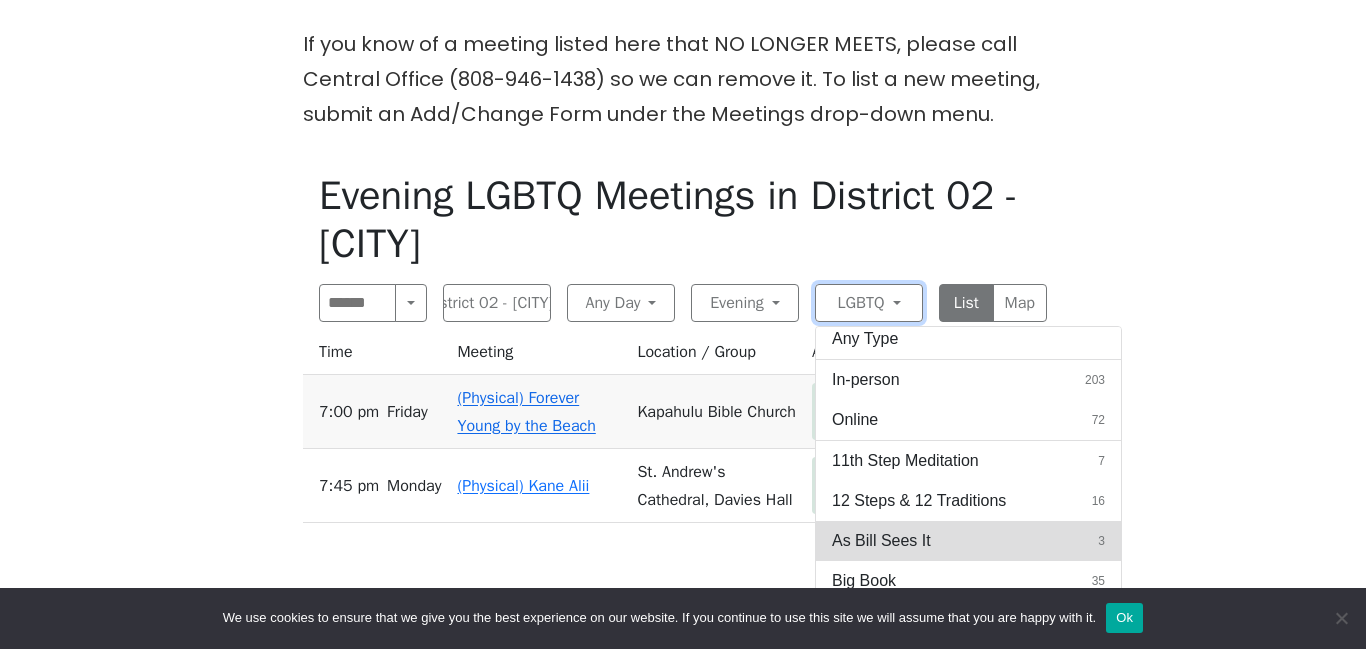 scroll, scrollTop: 10, scrollLeft: 0, axis: vertical 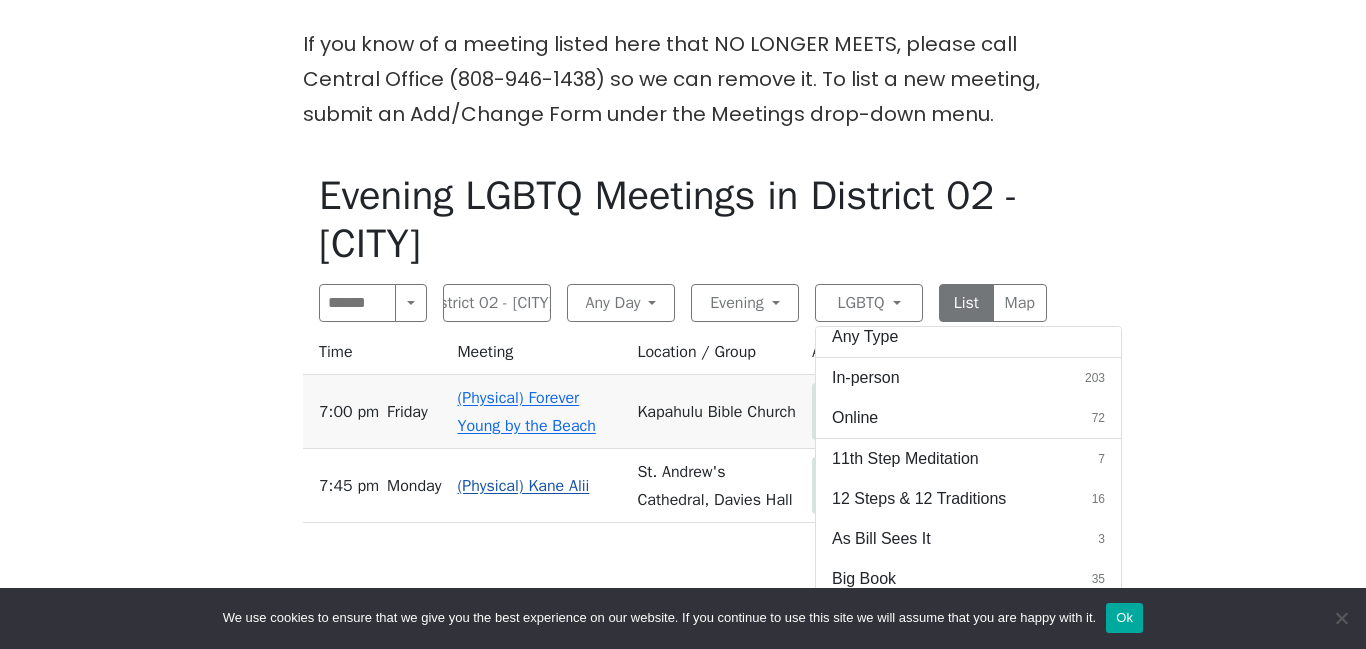 click on "12 Steps & 12 Traditions" at bounding box center (919, 499) 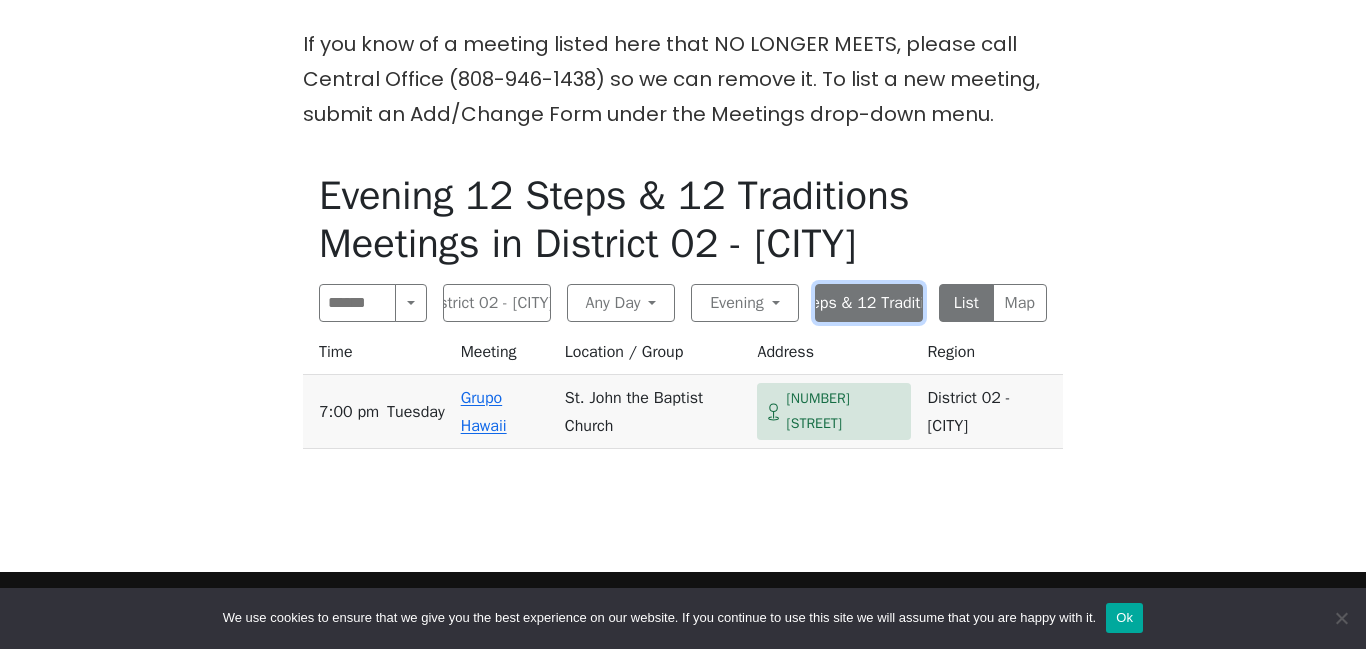 click on "12 Steps & 12 Traditions" at bounding box center [869, 303] 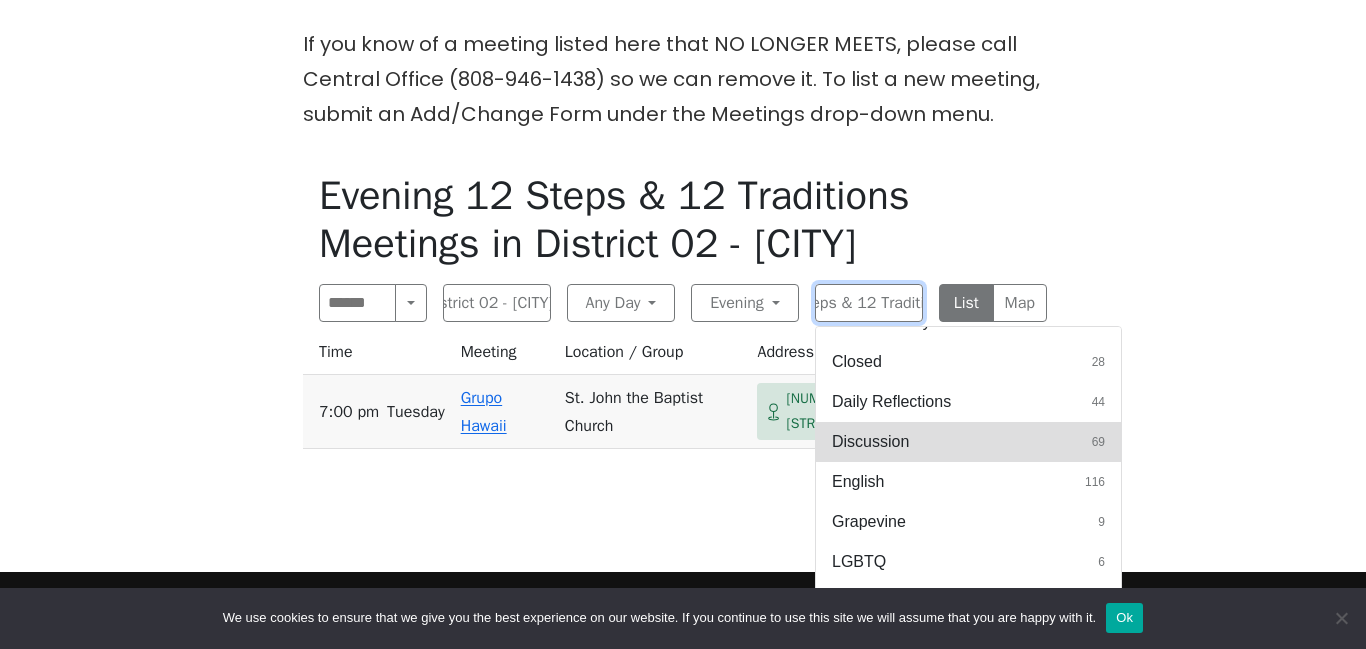 scroll, scrollTop: 437, scrollLeft: 0, axis: vertical 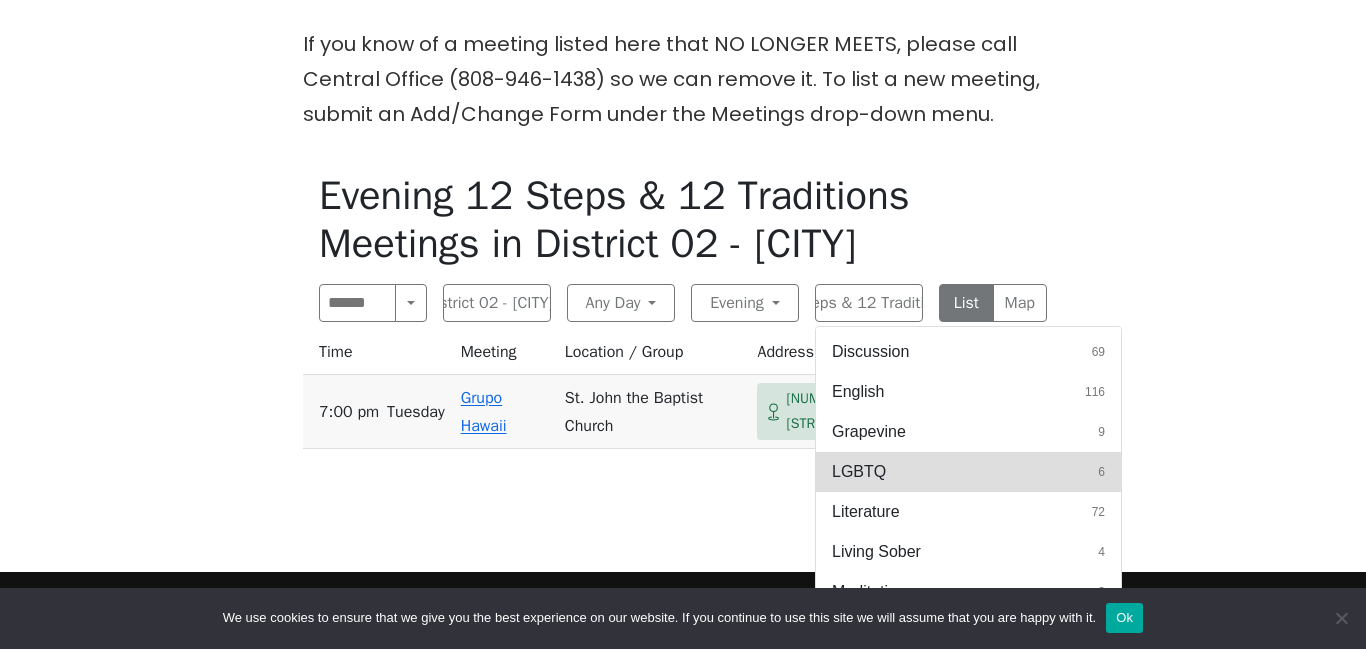 click on "LGBTQ 6" at bounding box center [968, 472] 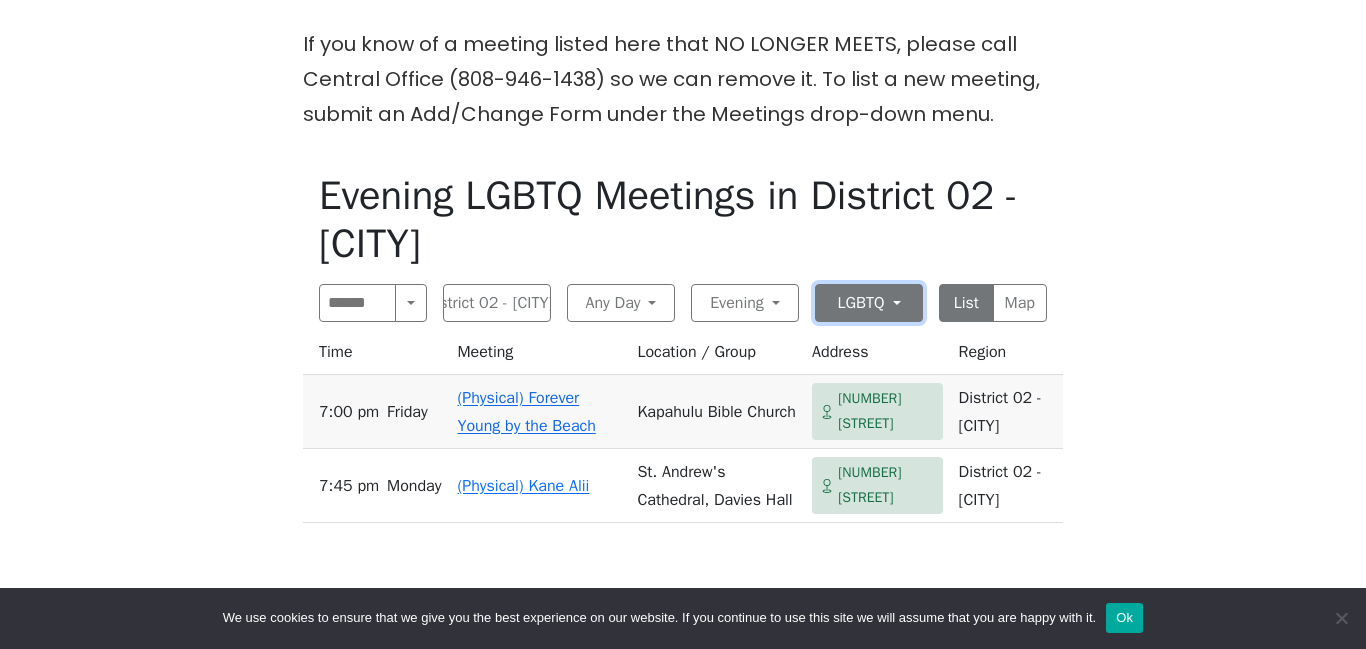 click on "LGBTQ" at bounding box center (869, 303) 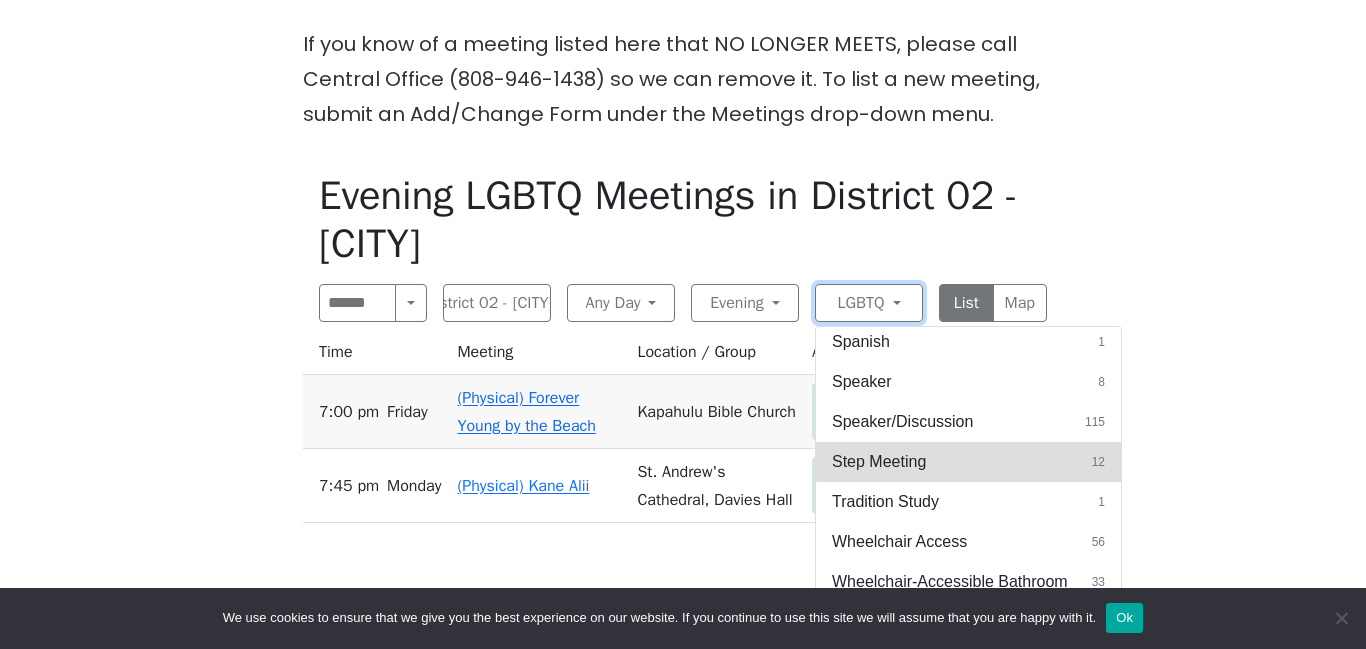 scroll, scrollTop: 917, scrollLeft: 0, axis: vertical 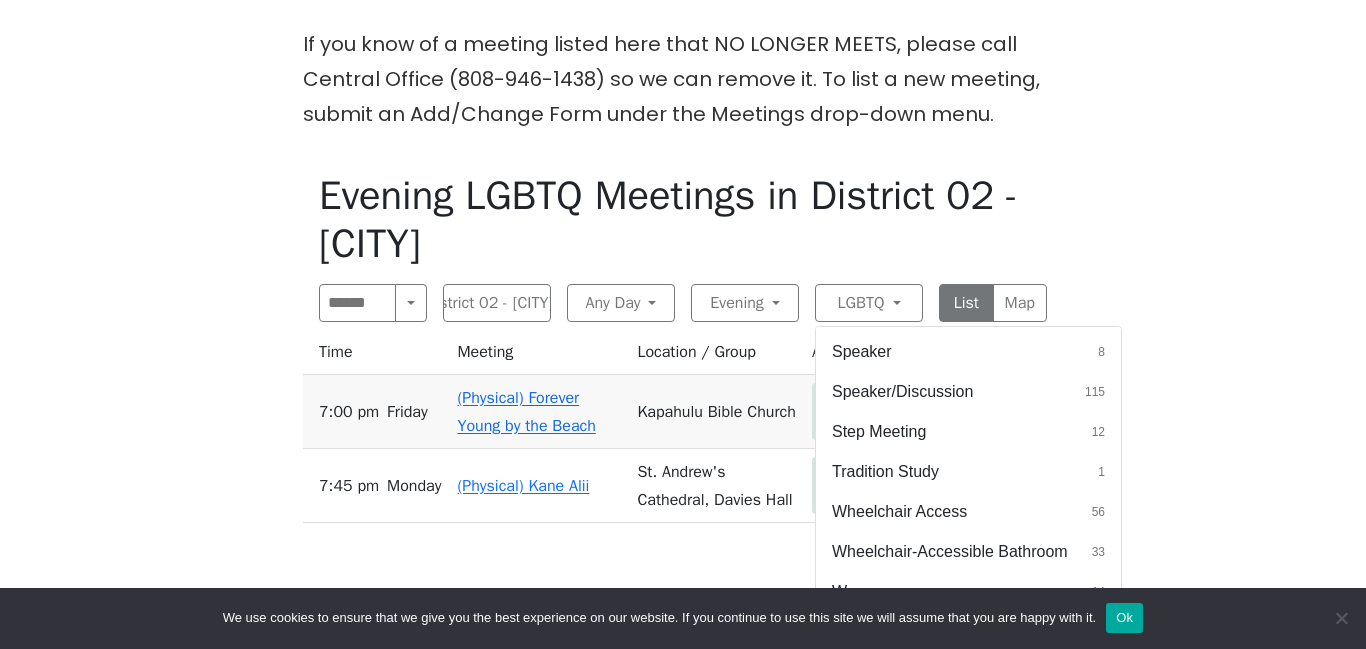 click on "Evening LGBTQ Meetings in District 02 - [CITY] Search Near Location Near Me District 02 - [CITY] Anywhere Cyberspace 67 District 01 - Diamond Head 24 District 02 - [CITY] 41 District 03 - Leeward 15 District 04 - Windward 33 District 09 - Central North Shore 23 District 10 - Waikiki 36 District 17 - Waianae 30 [CITY] 1 Any Day Any Day Sunday 33 Monday 42 Tuesday 42 Wednesday 37 Thursday 37 Friday 43 Saturday 36 Evening Any Time Morning 91 Midday 27 Evening 146 Night 23 LGBTQ Any Type In-person 203 Online 72 11th Step Meditation 7 12 Steps & 12 Traditions 16 As Bill Sees It 3 Big Book 35 Birthday 2 Child-Friendly 29 Closed 28 Daily Reflections 44 Discussion 69 English 116 Grapevine 9 LGBTQ 6 Literature 72 Living Sober 4 Meditation 8 Men 8 Newcomer 17 Open 225 Outdoor Meeting 77 Spanish 1 8 115" at bounding box center (682, 287) 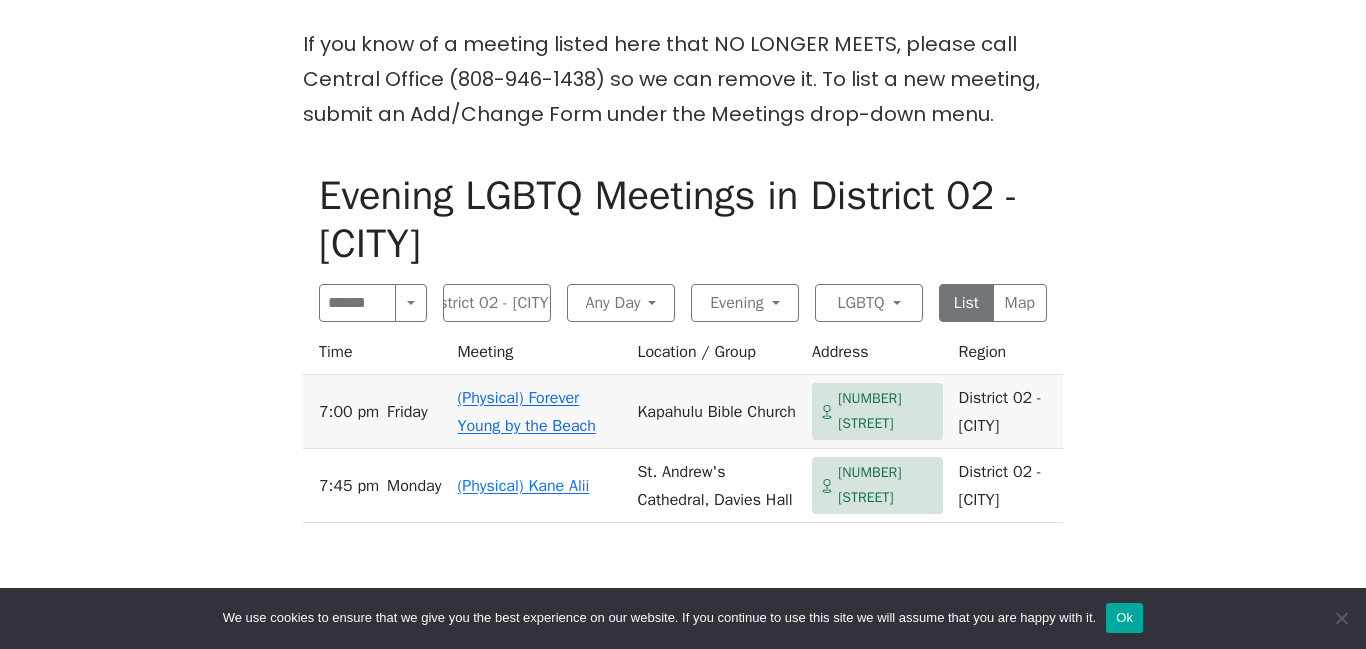 click on "[NUMBER] [STREET]" at bounding box center [886, 411] 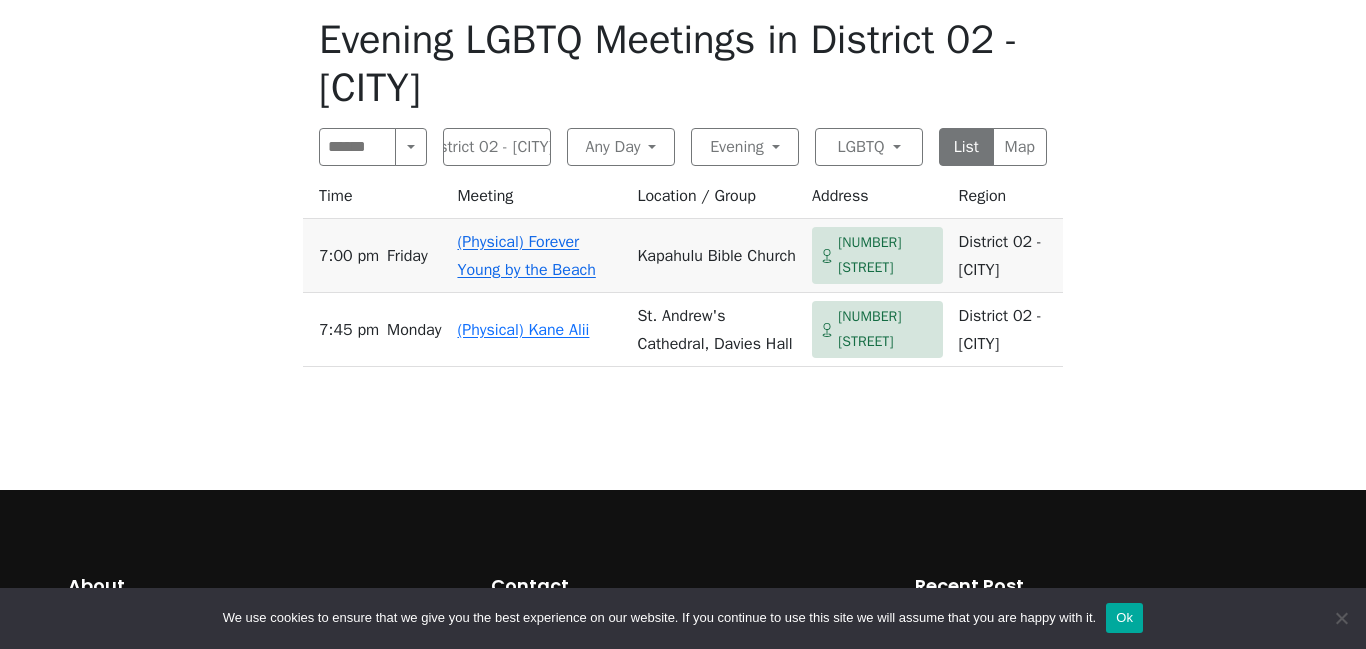 scroll, scrollTop: 535, scrollLeft: 0, axis: vertical 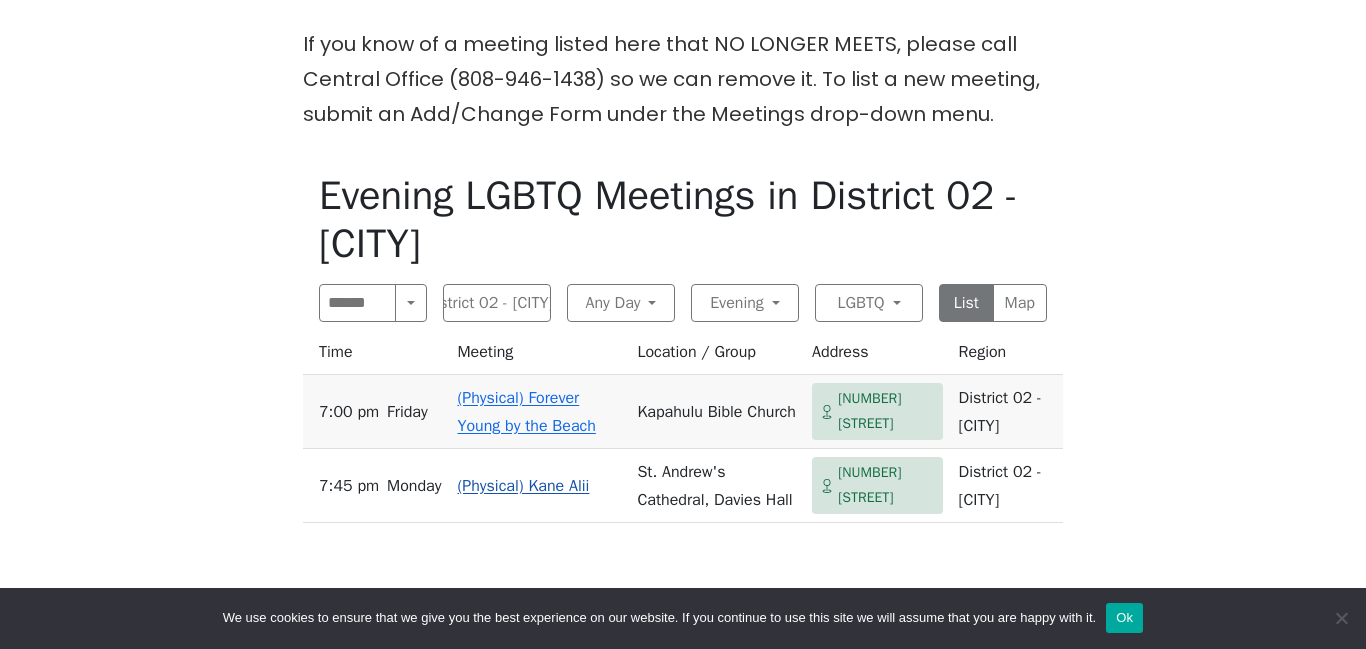 click on "[NUMBER] [STREET]" at bounding box center (886, 485) 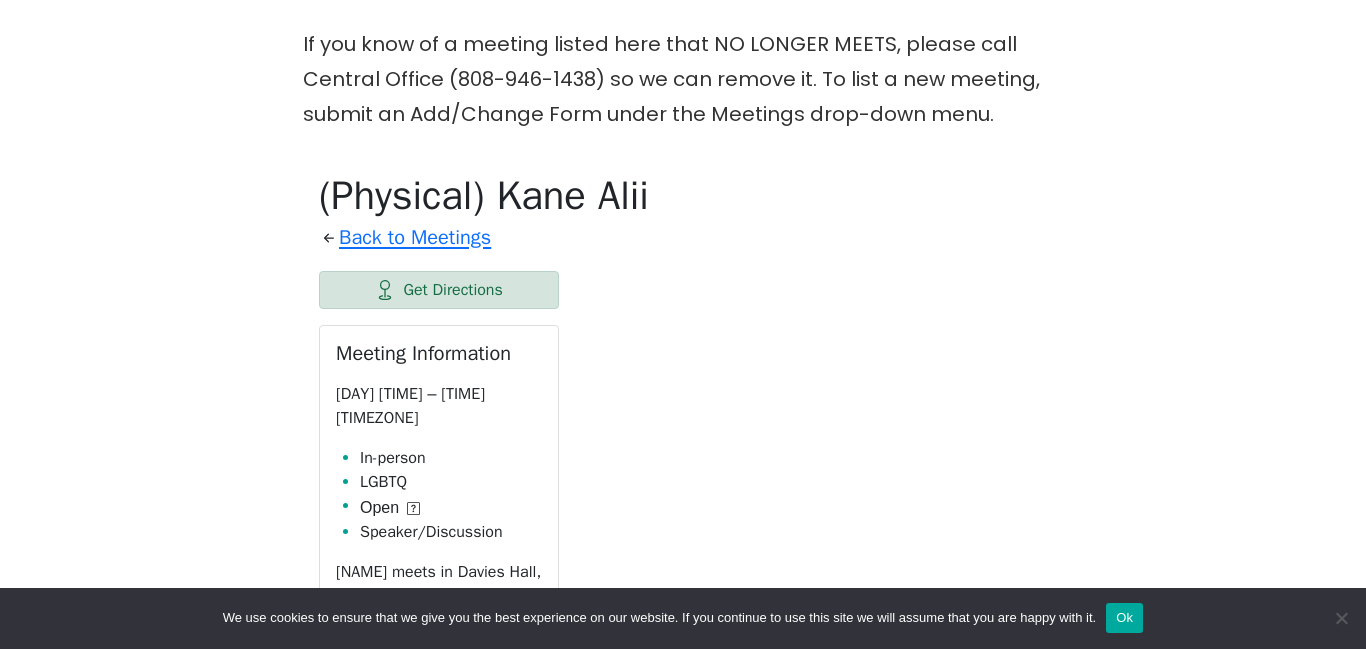 scroll, scrollTop: 691, scrollLeft: 0, axis: vertical 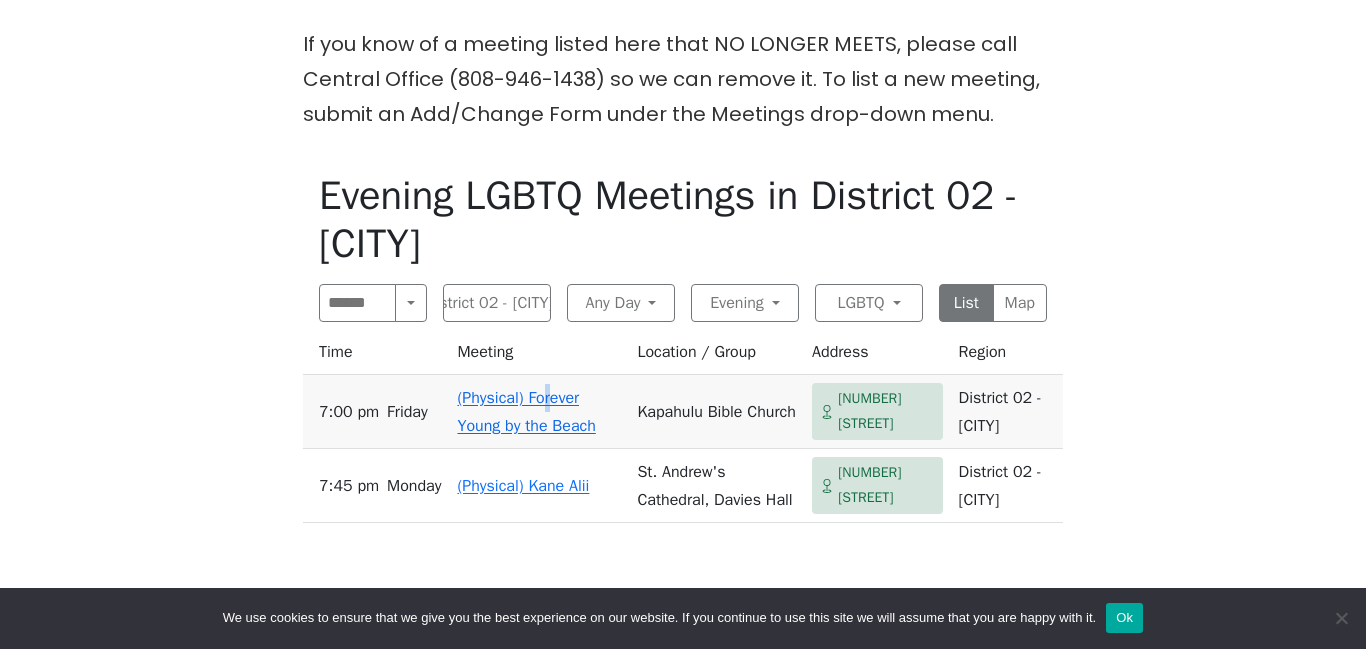 click on "(Physical) Forever Young by the Beach" at bounding box center [539, 412] 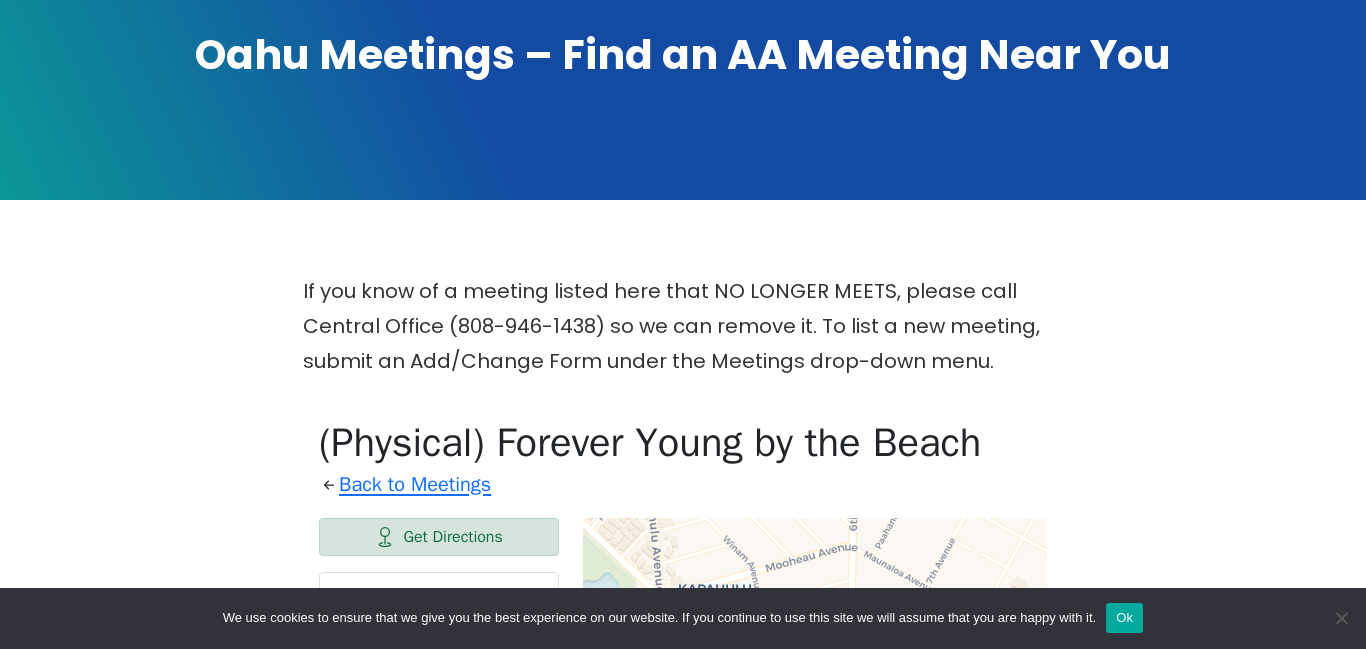 scroll, scrollTop: 198, scrollLeft: 0, axis: vertical 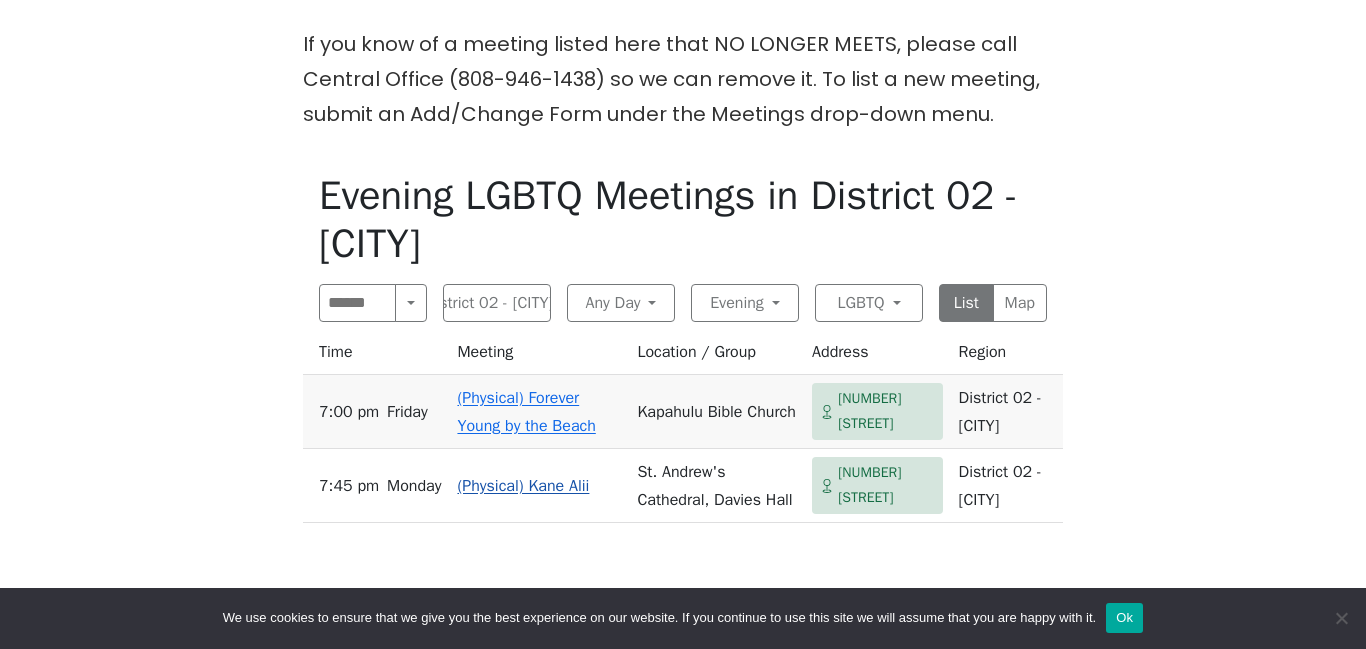 click on "(Physical) Kane Alii" at bounding box center (539, 486) 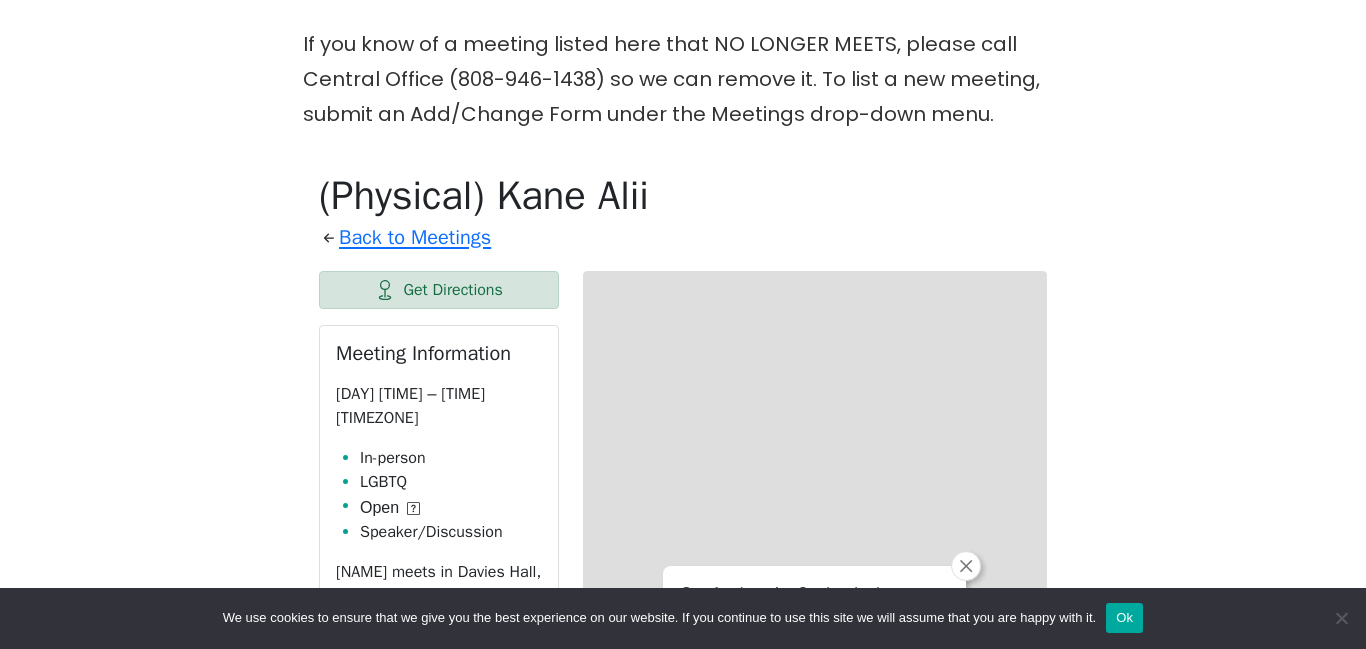 scroll, scrollTop: 691, scrollLeft: 0, axis: vertical 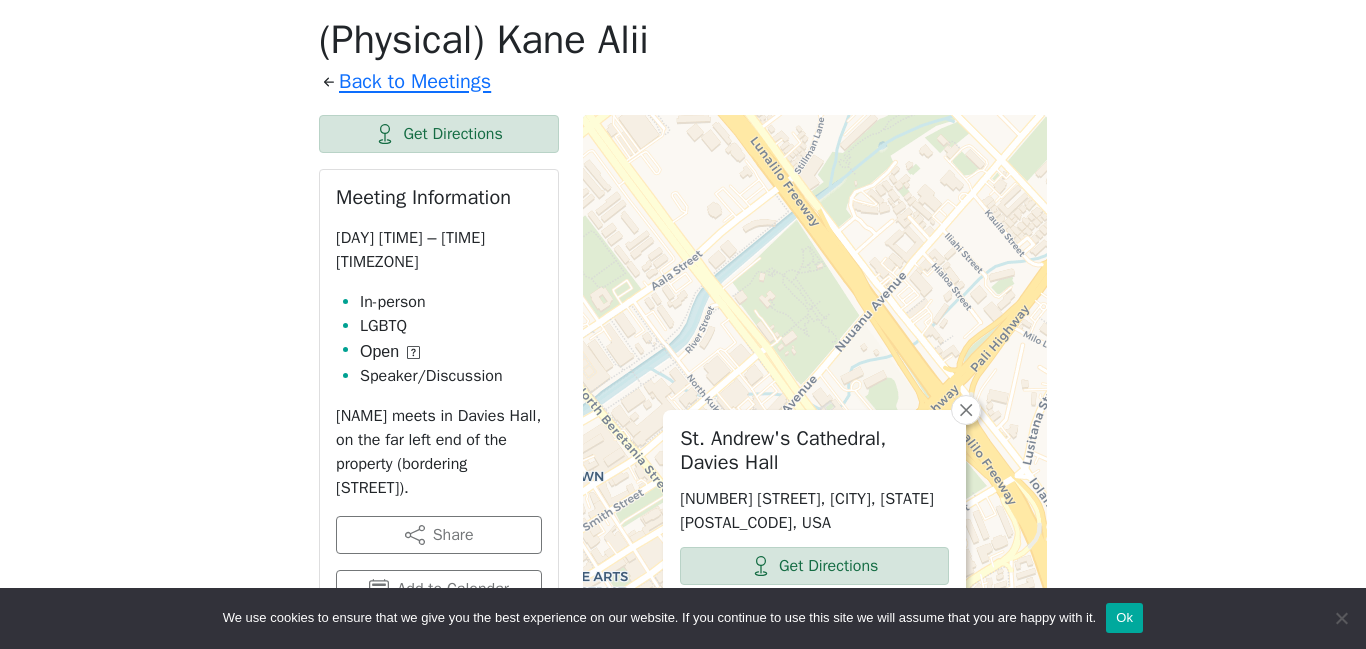 click 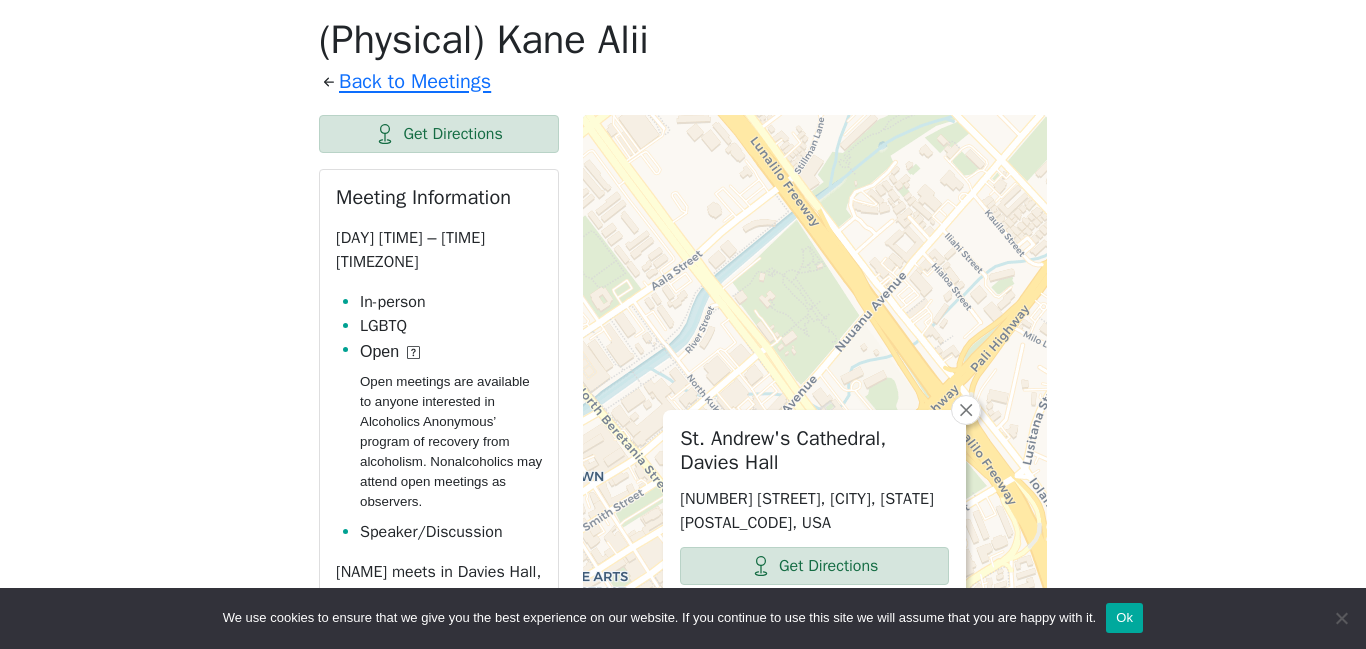 click 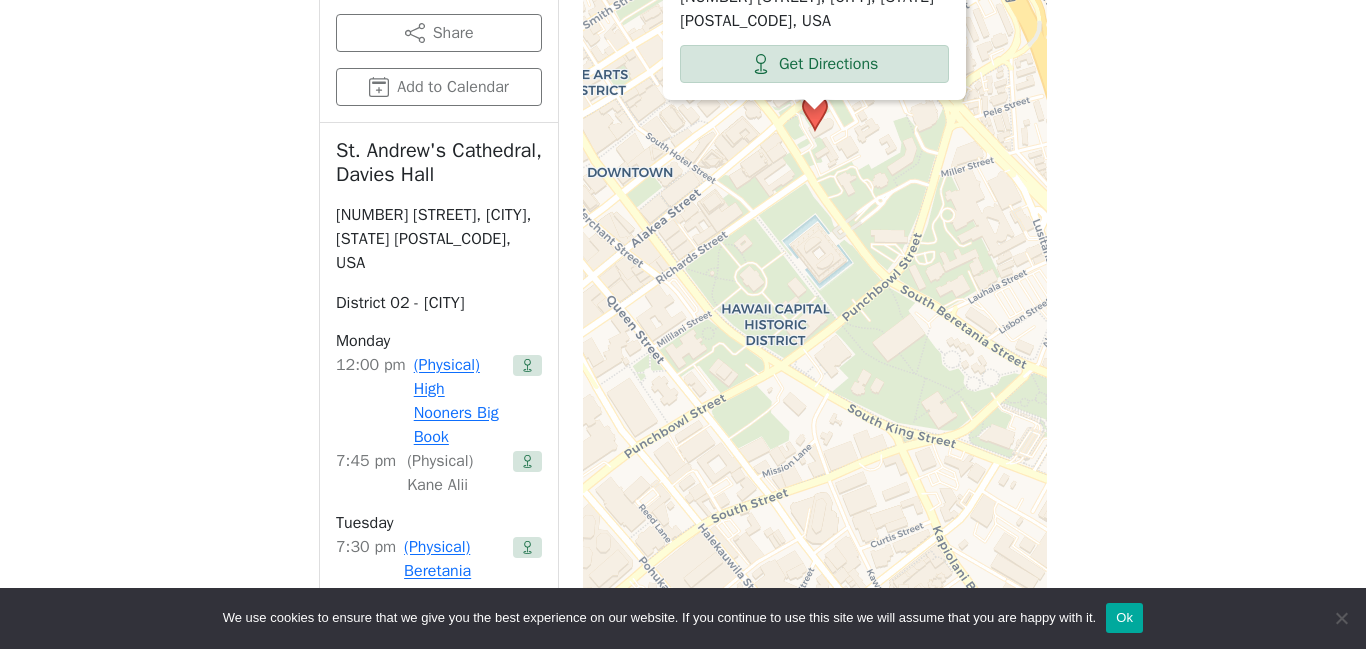 scroll, scrollTop: 1146, scrollLeft: 0, axis: vertical 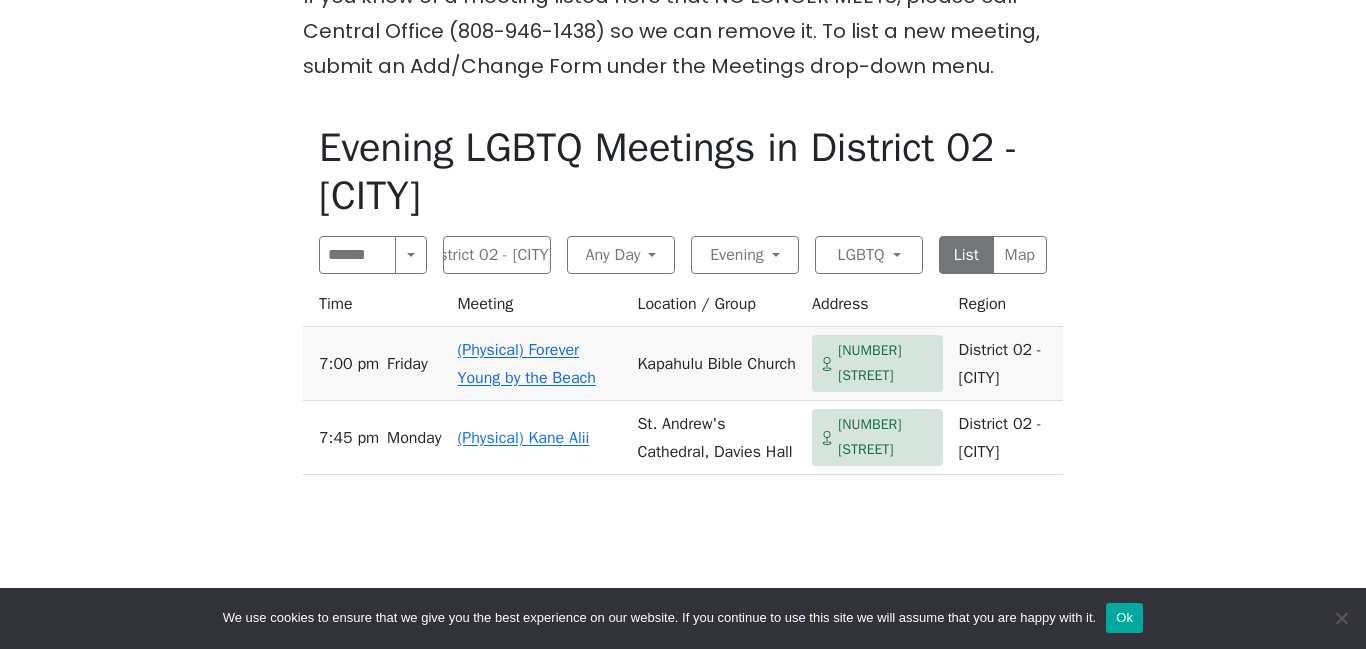 click on "(Physical) Forever Young by the Beach" at bounding box center [539, 364] 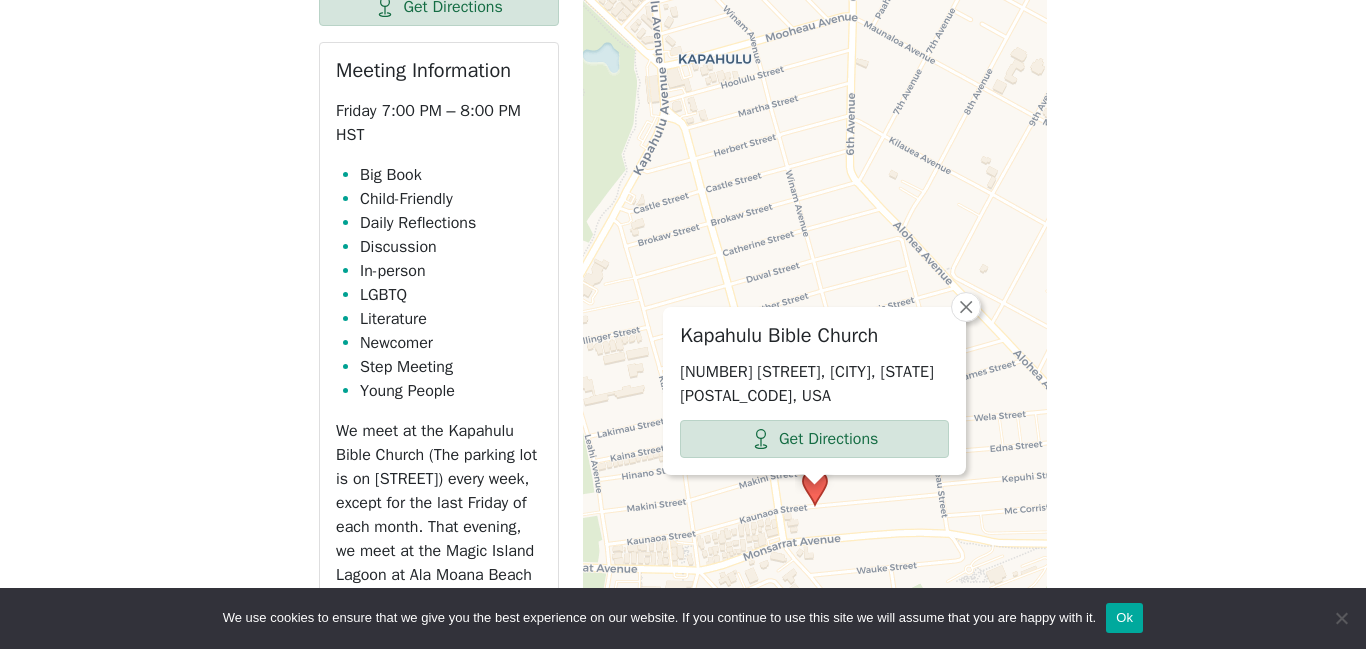 scroll, scrollTop: 817, scrollLeft: 0, axis: vertical 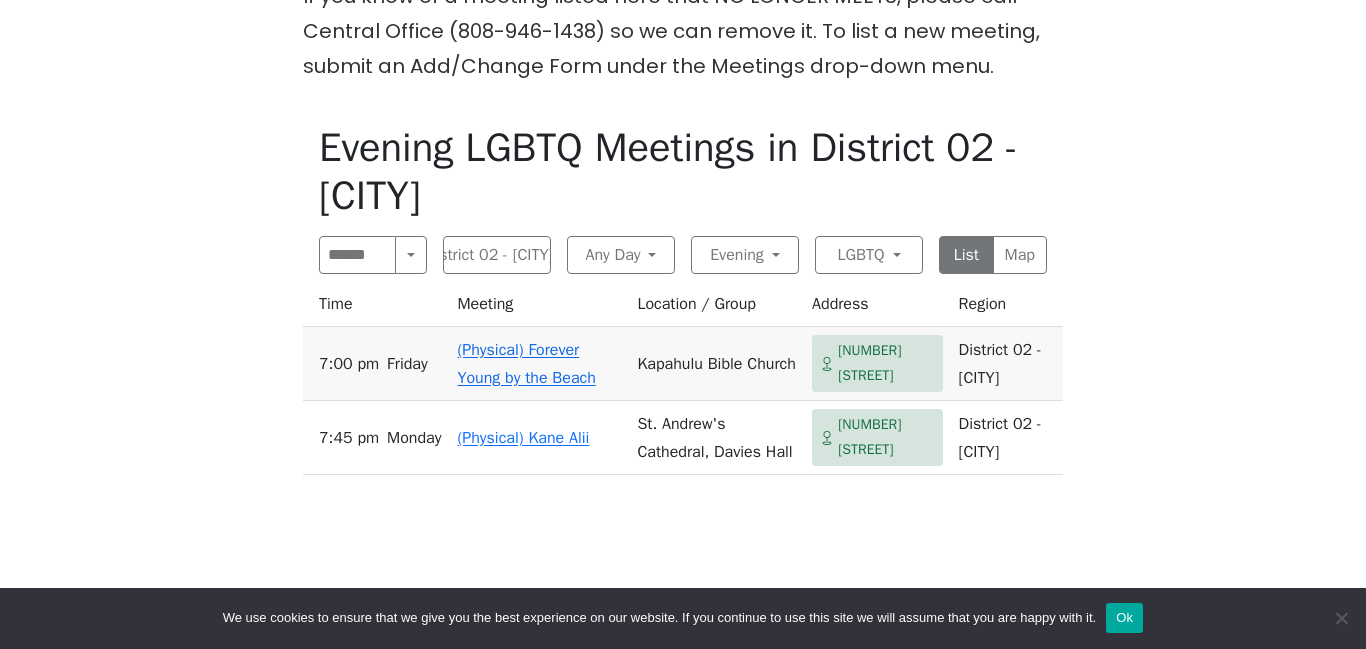 click on "(Physical) Forever Young by the Beach" at bounding box center [539, 364] 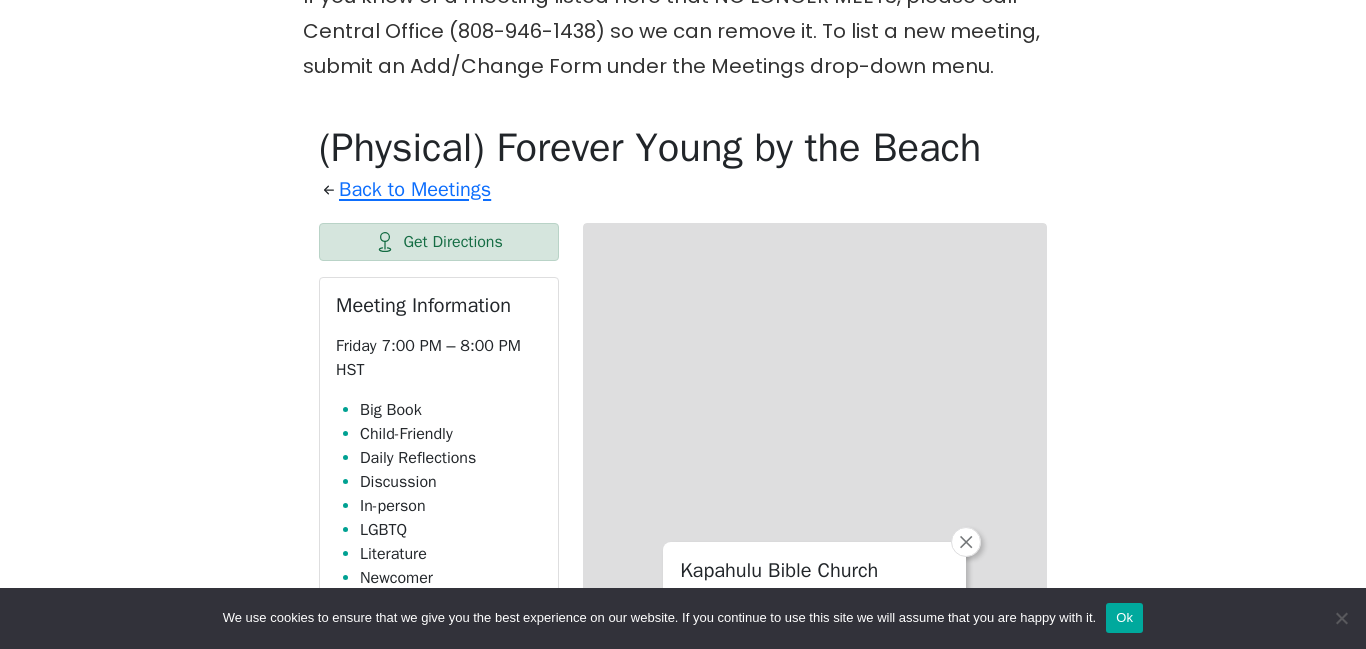 scroll, scrollTop: 691, scrollLeft: 0, axis: vertical 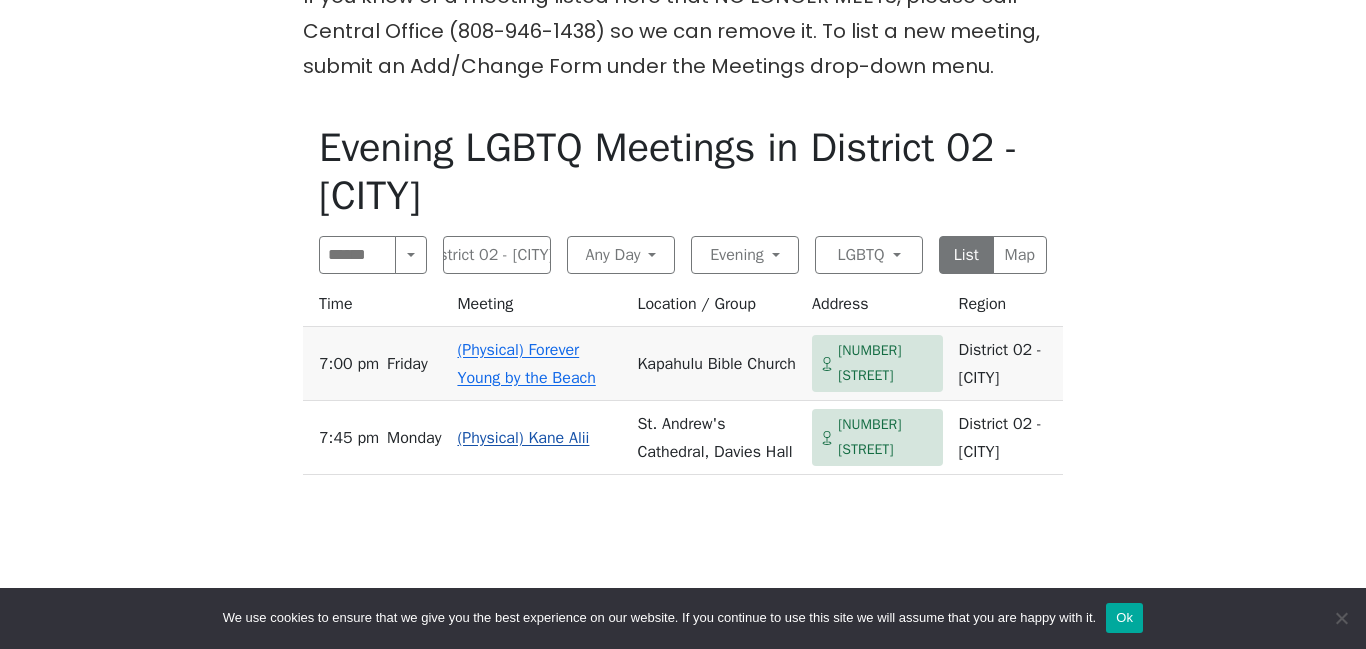 click on "(Physical) Kane Alii" at bounding box center (523, 438) 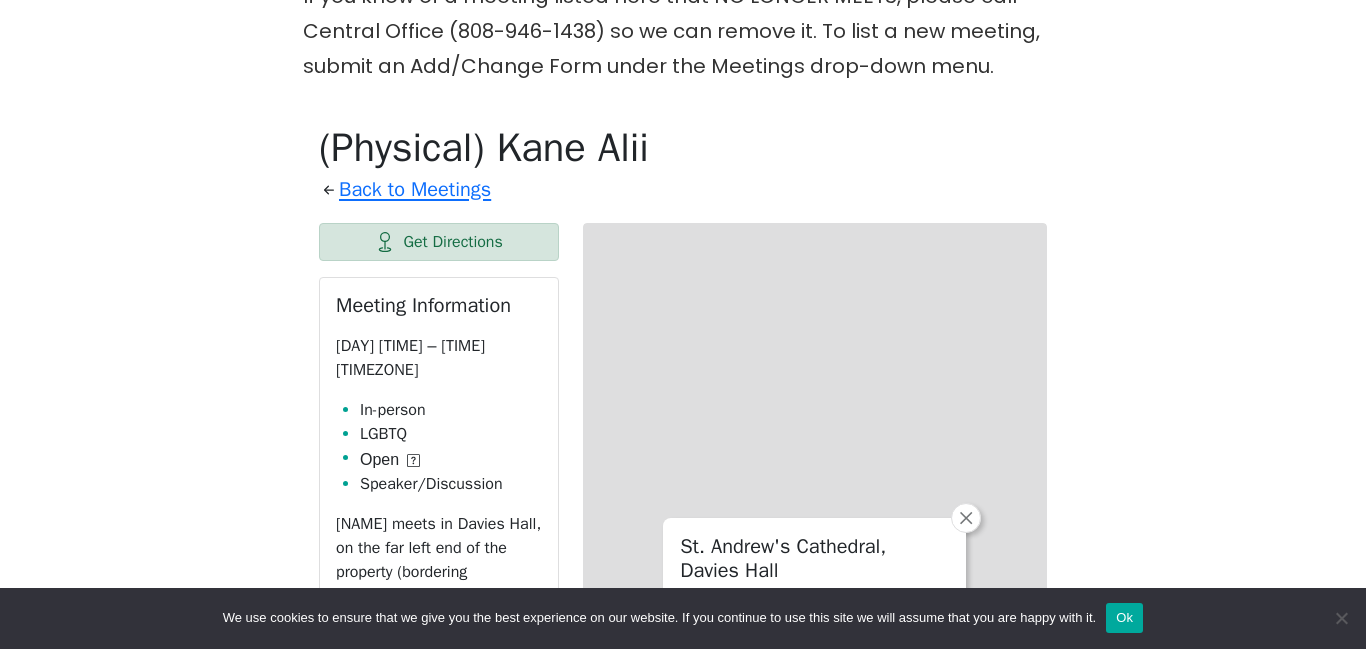 scroll, scrollTop: 691, scrollLeft: 0, axis: vertical 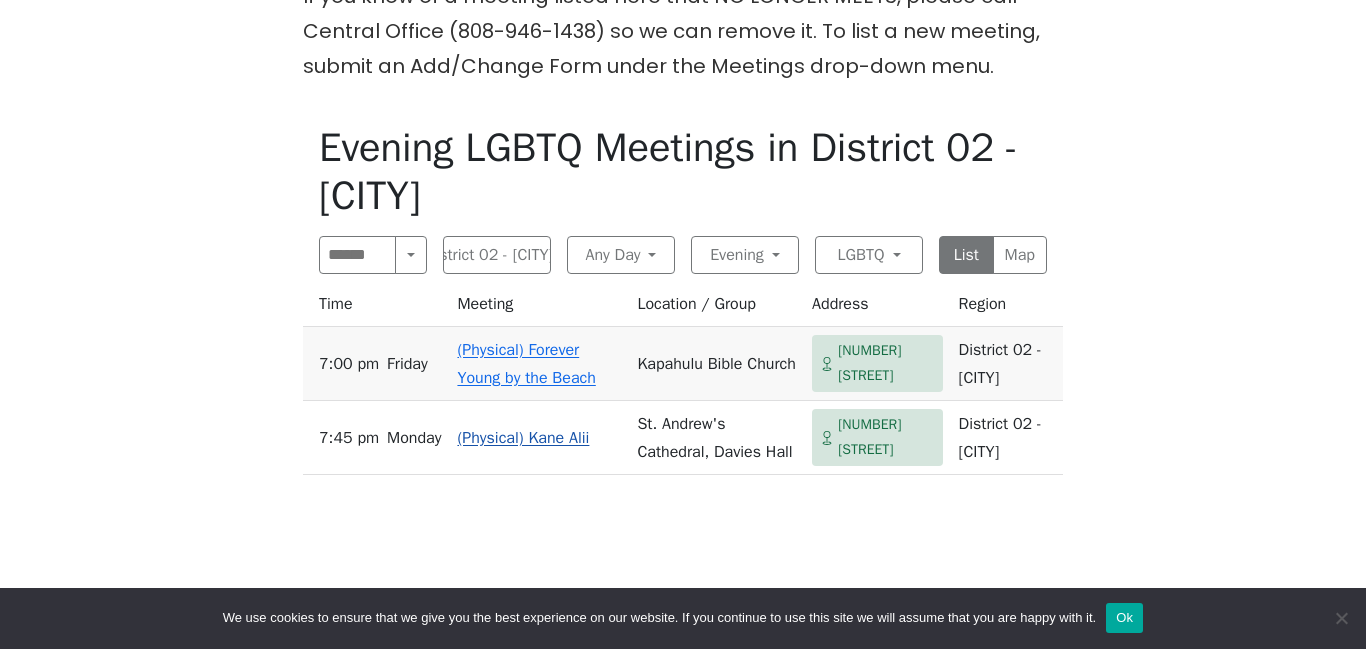 click on "[NUMBER] [STREET]" at bounding box center [886, 437] 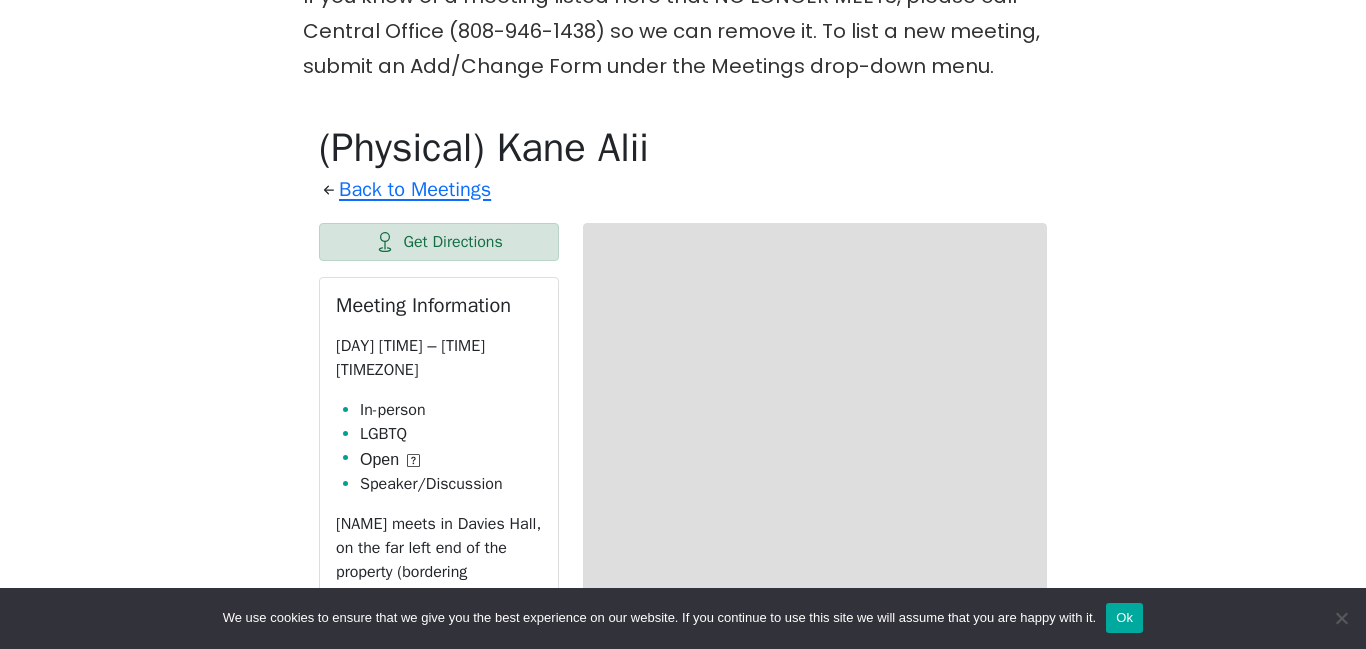 scroll, scrollTop: 691, scrollLeft: 0, axis: vertical 